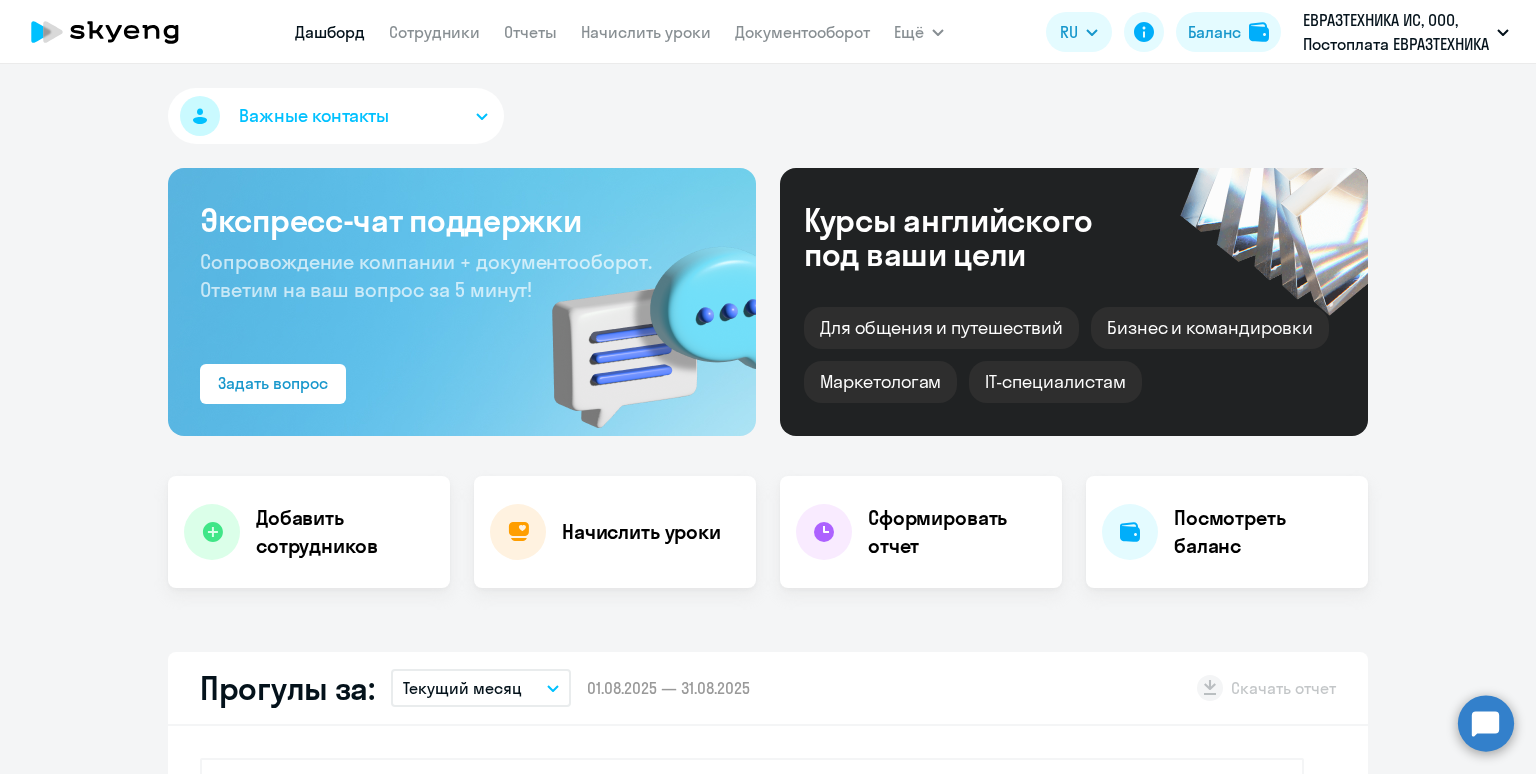 select on "30" 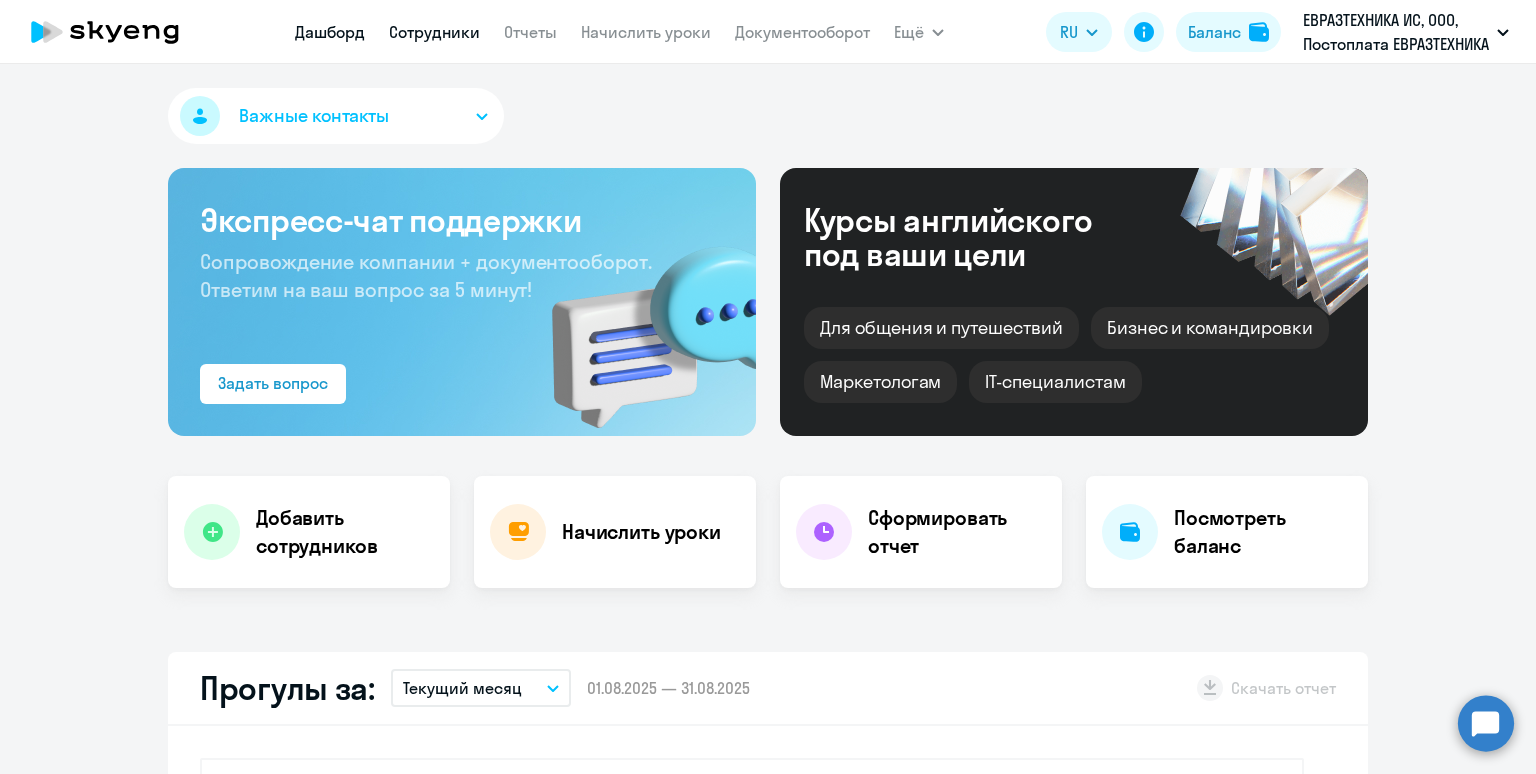 click on "Сотрудники" at bounding box center [434, 32] 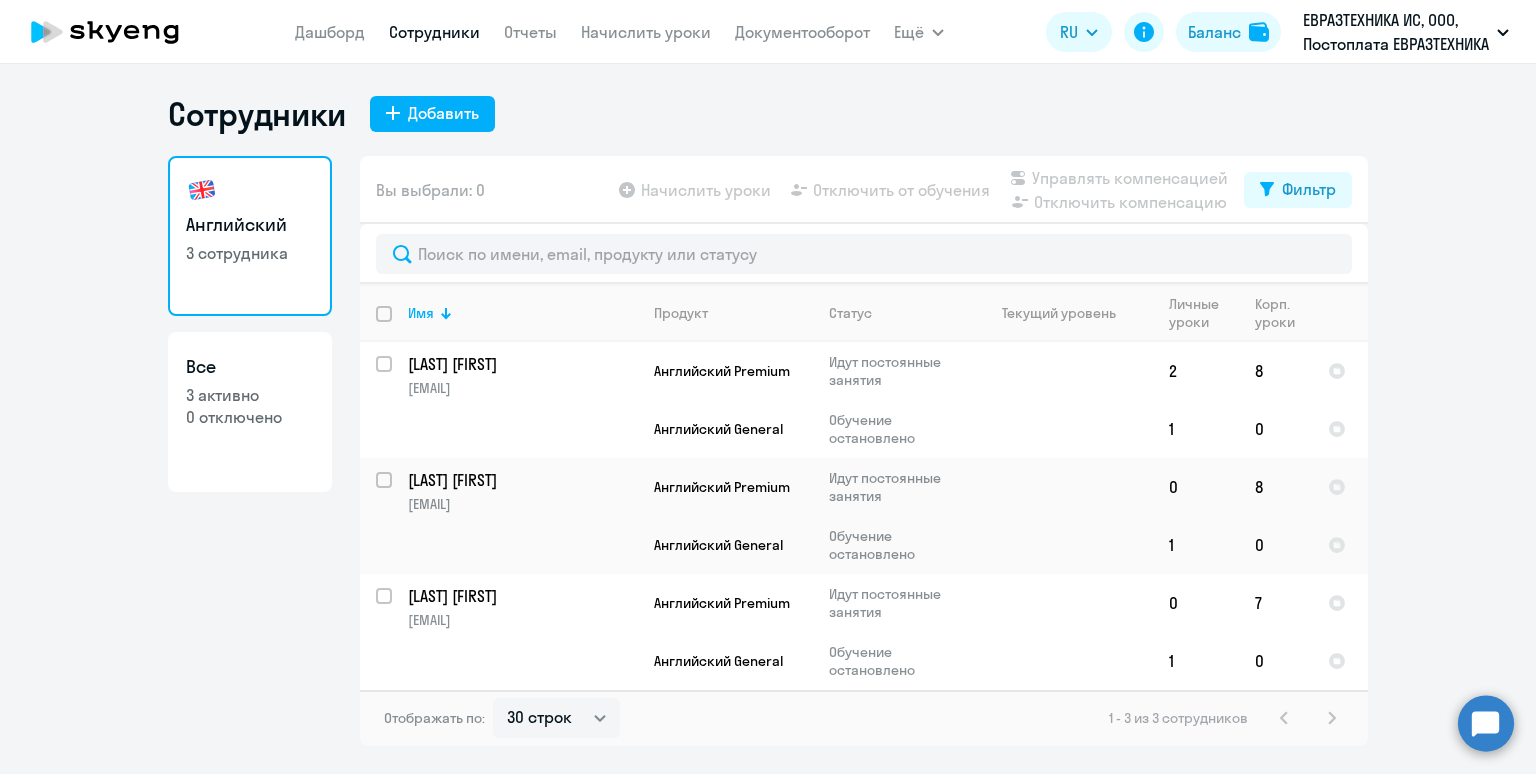click at bounding box center (396, 326) 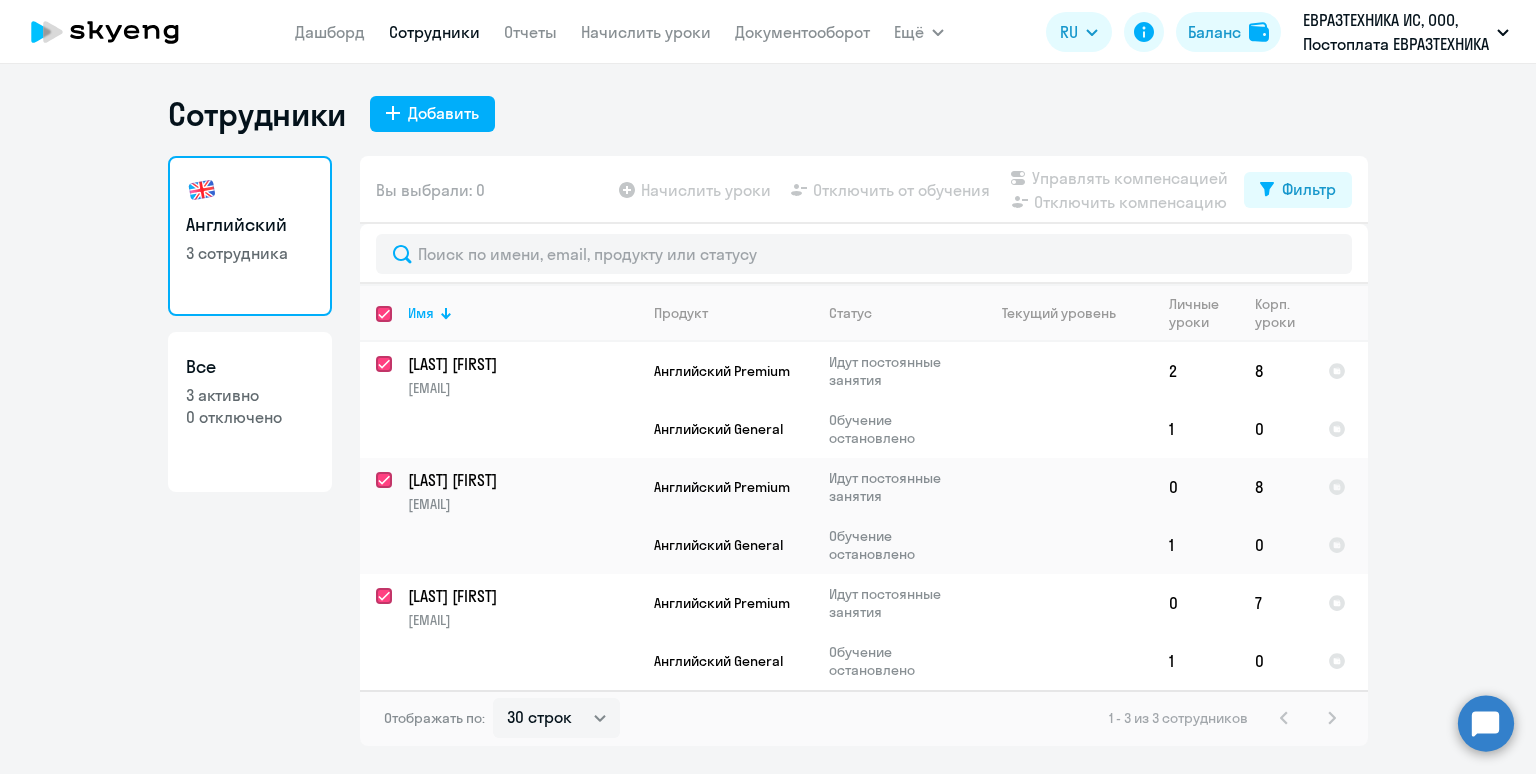 checkbox on "true" 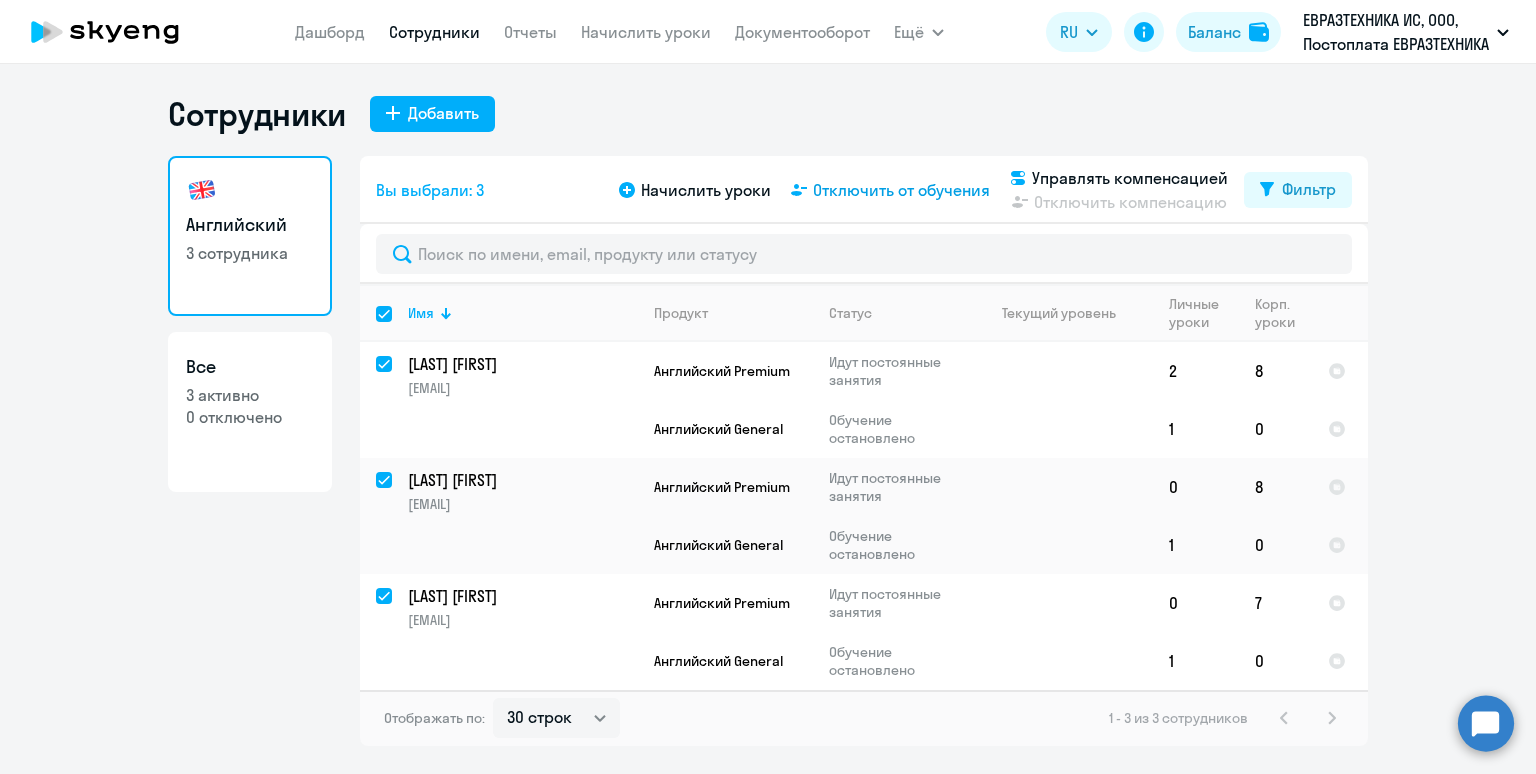 click on "Отключить от обучения" 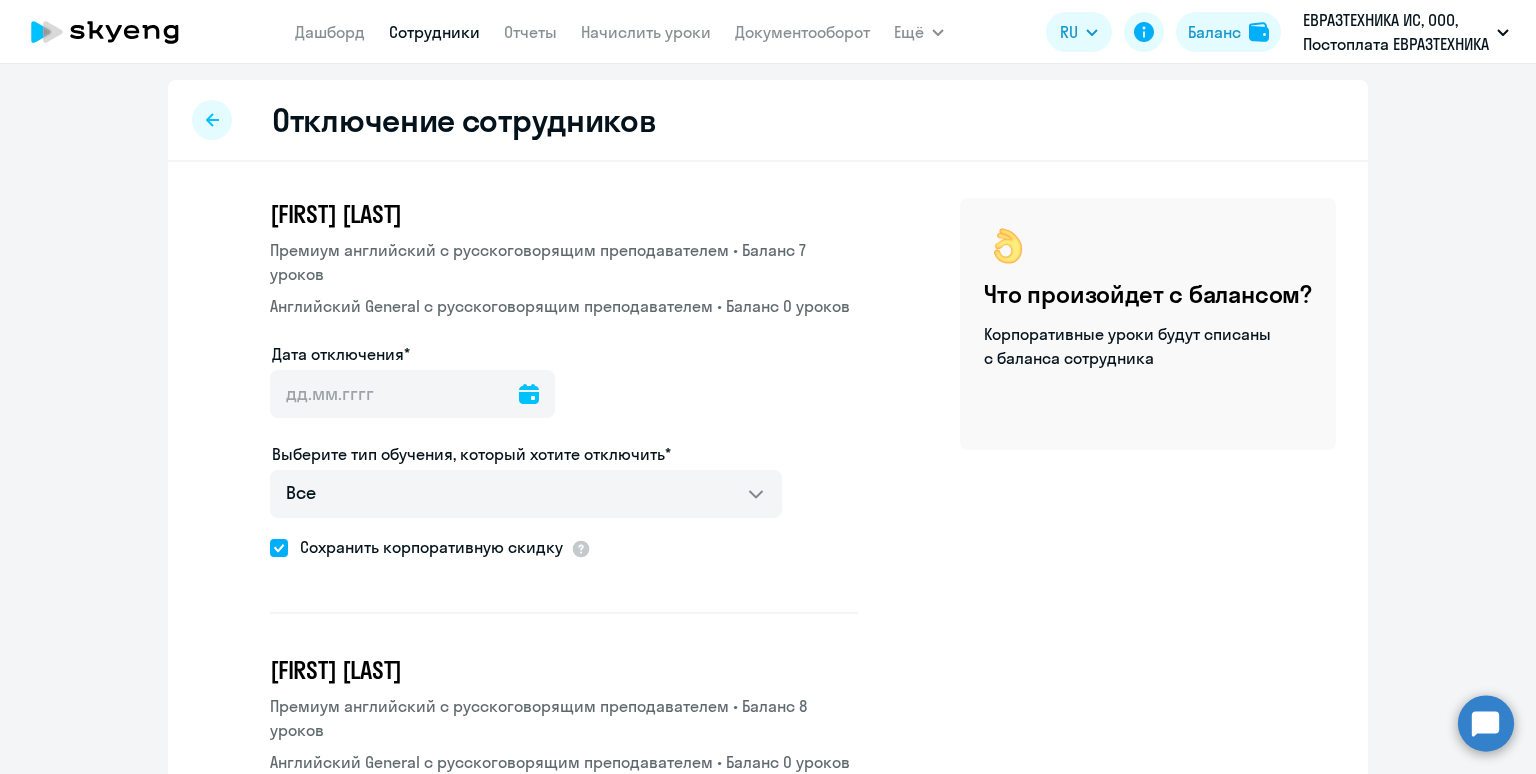 click 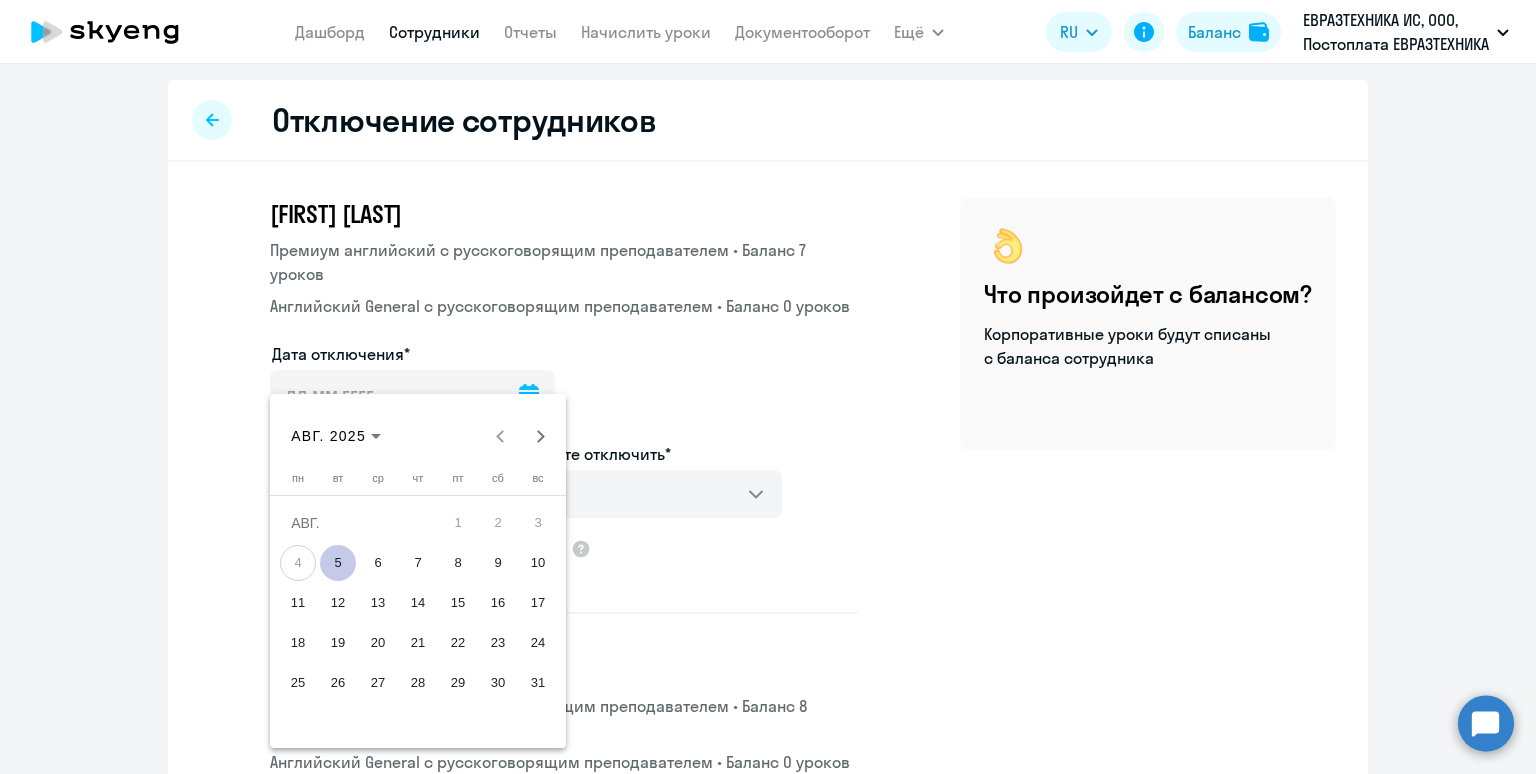 click on "5" at bounding box center (338, 563) 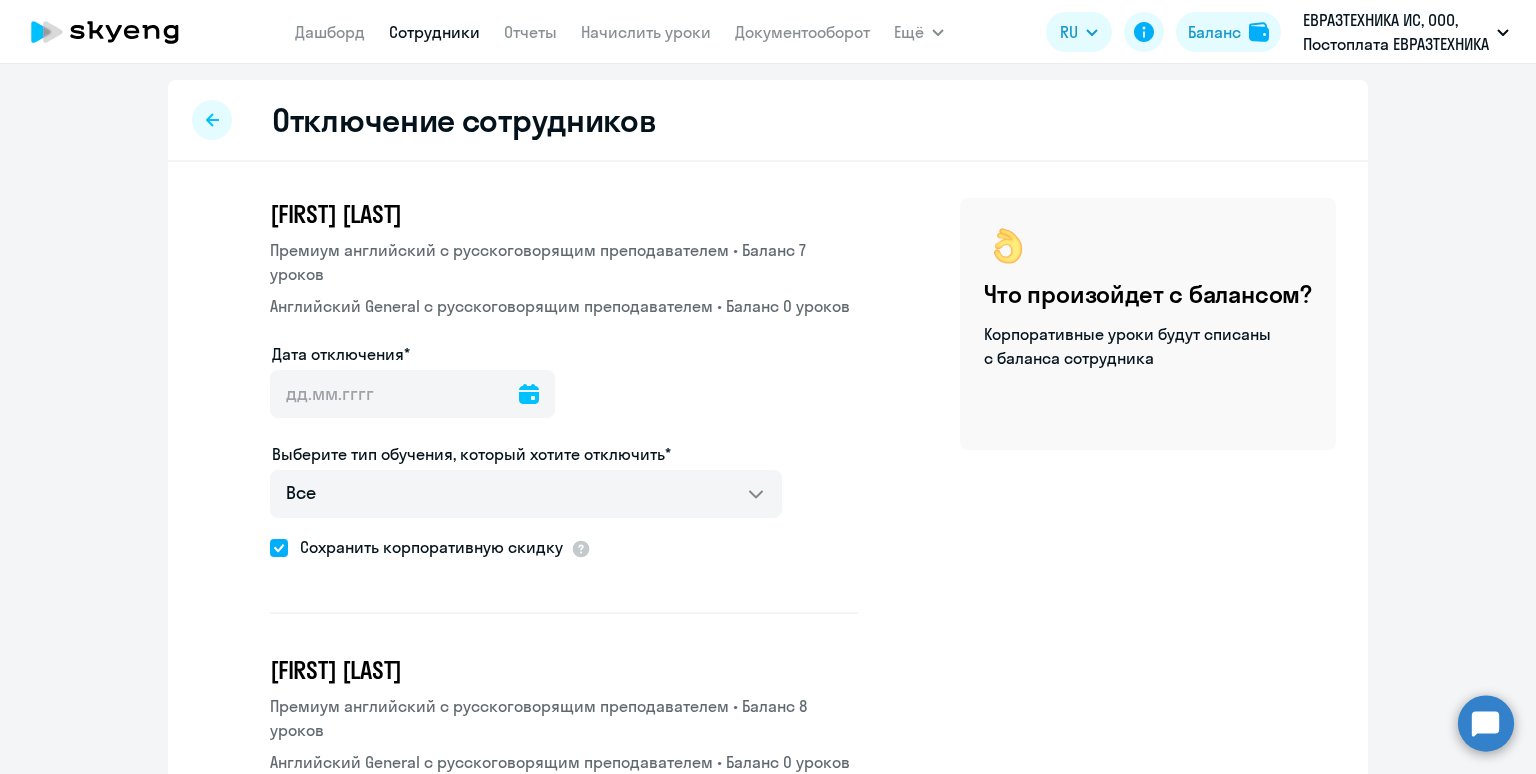 type on "05.08.2025" 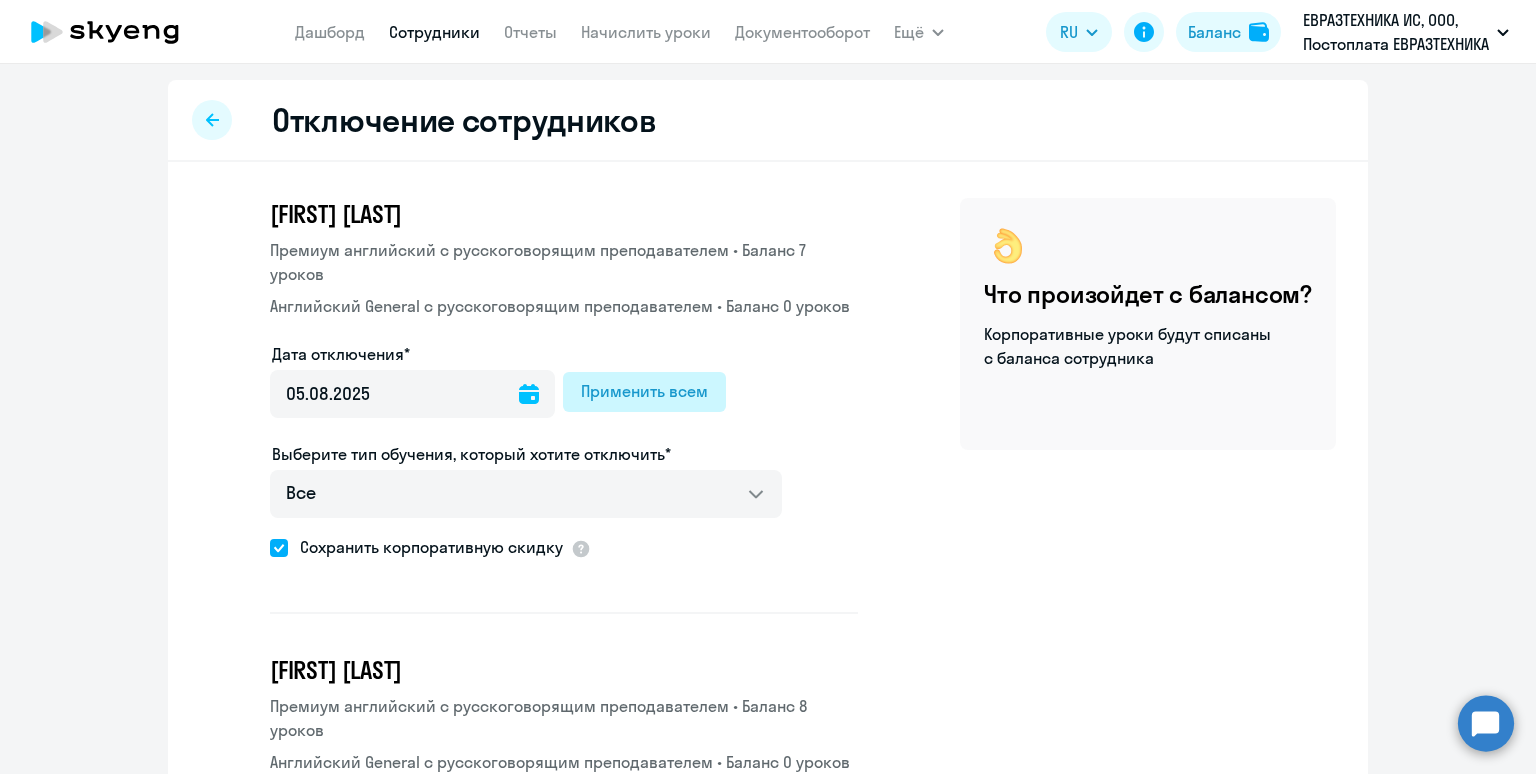 click on "Применить всем" 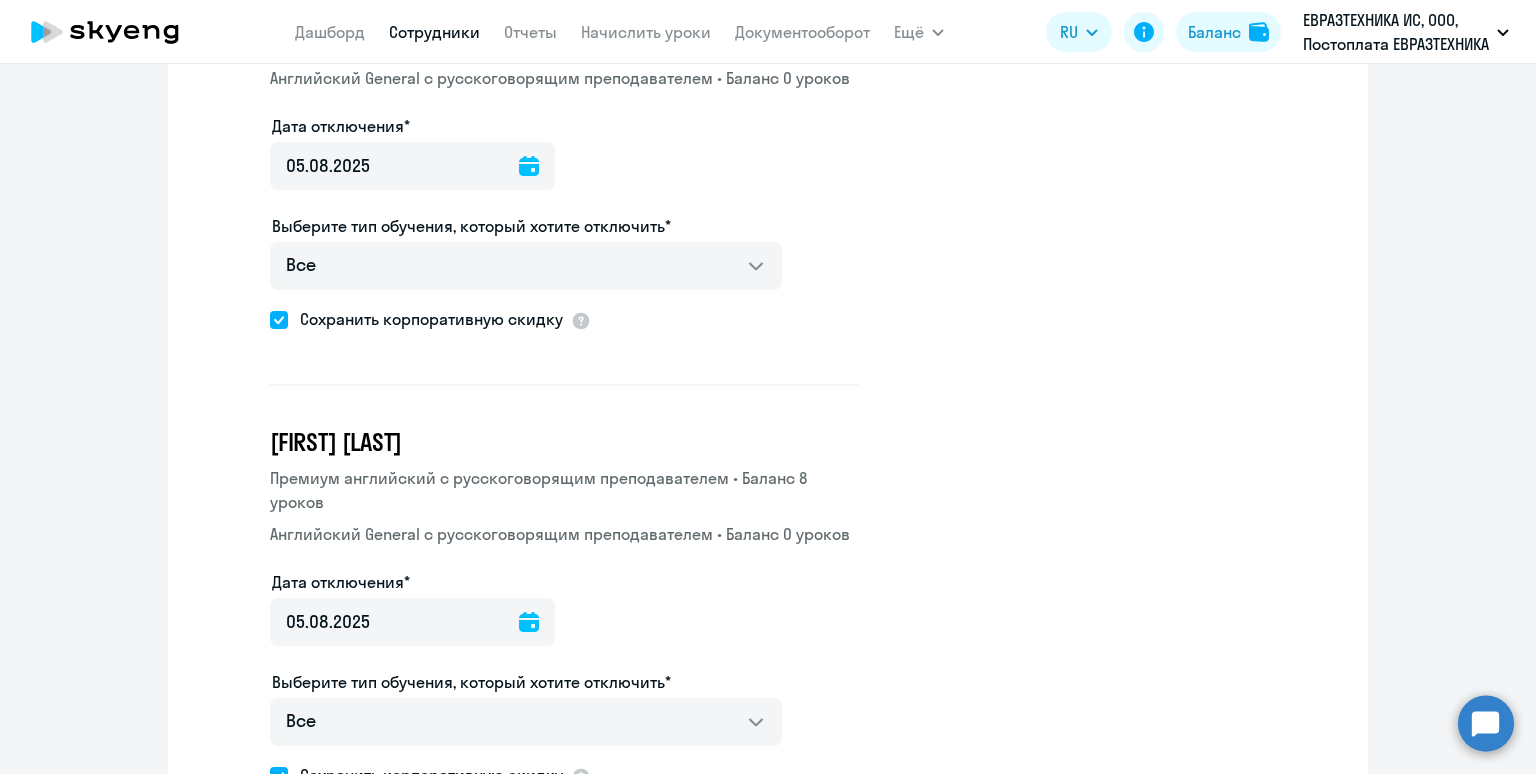 scroll, scrollTop: 769, scrollLeft: 0, axis: vertical 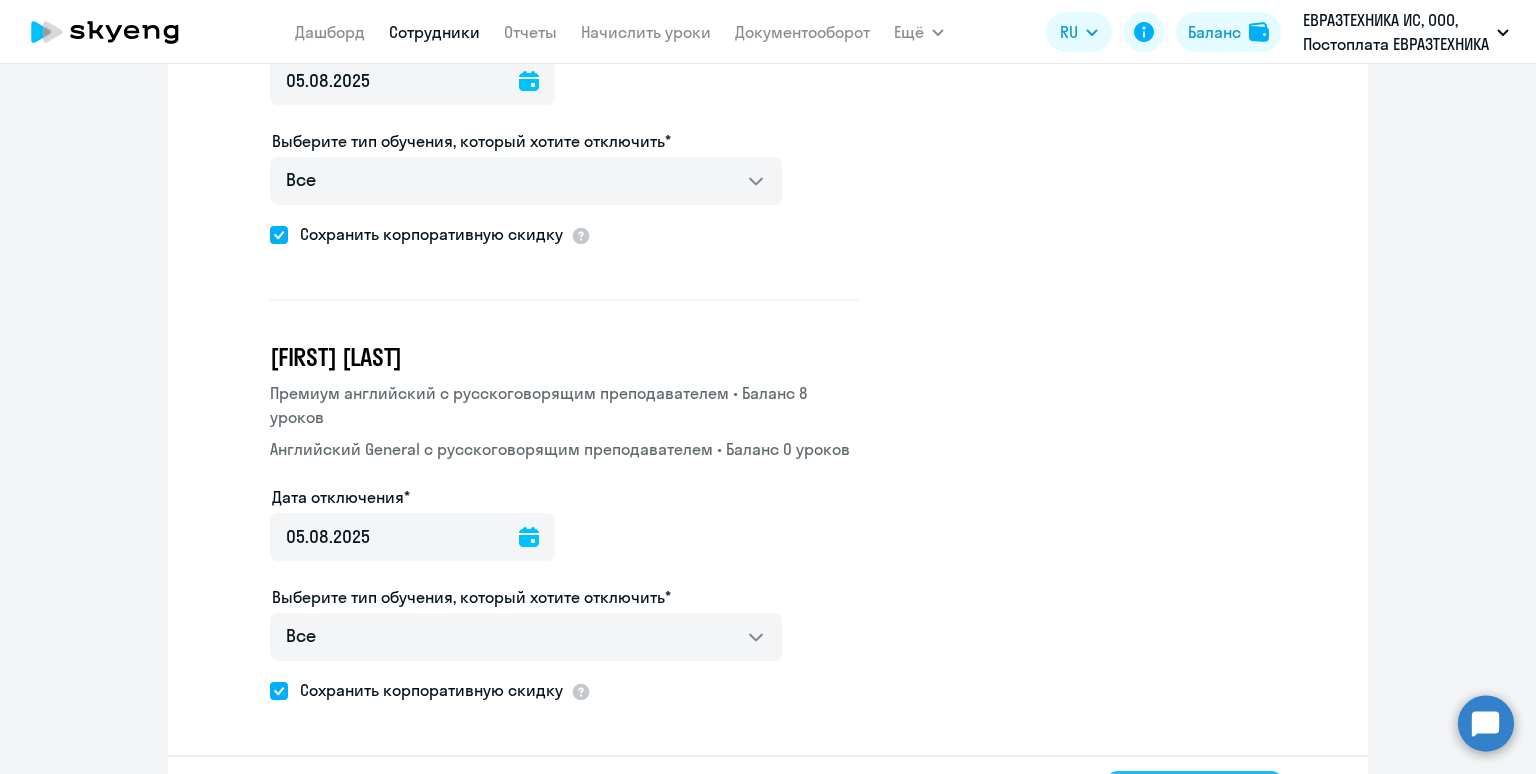 click on "Отключить" 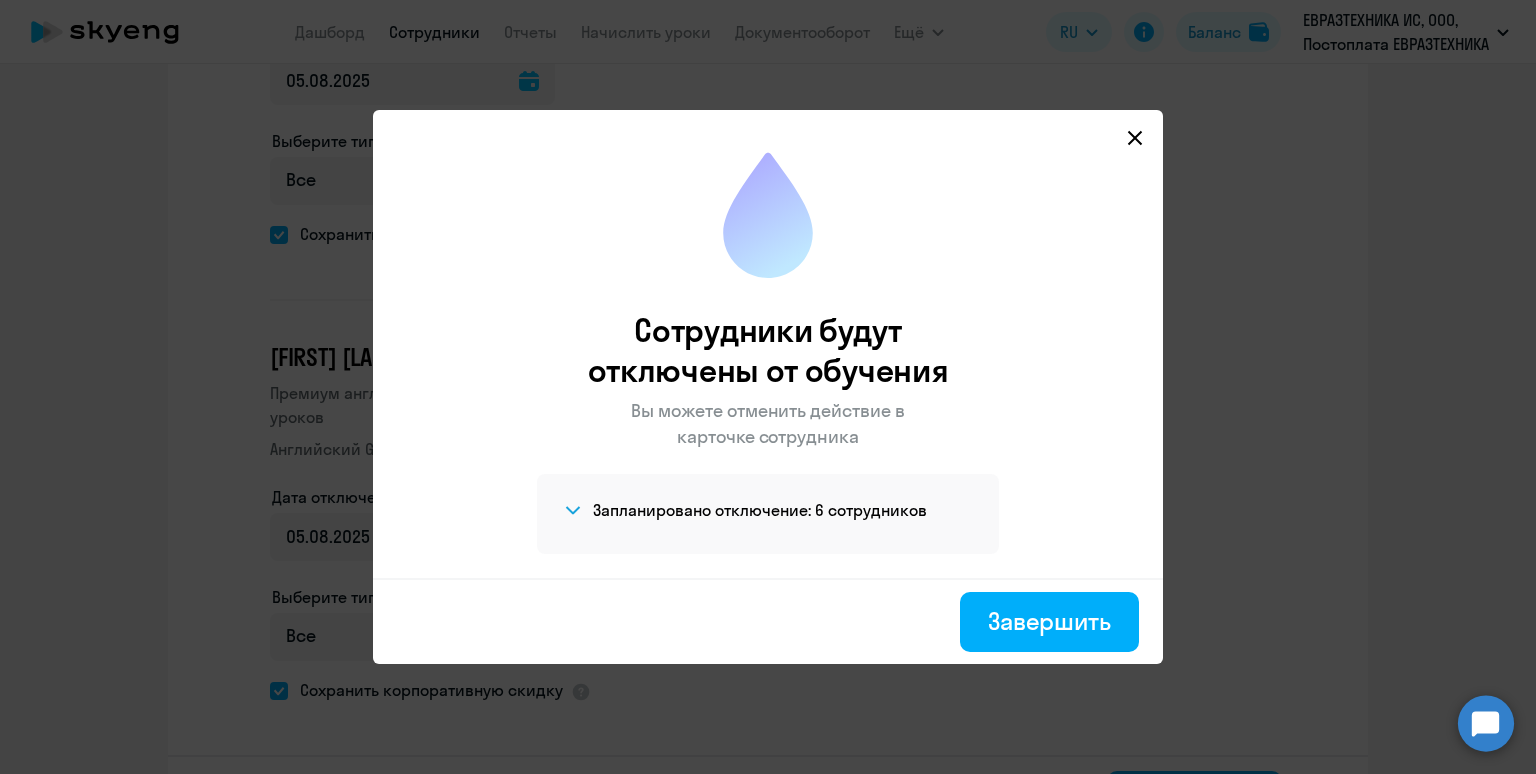 click 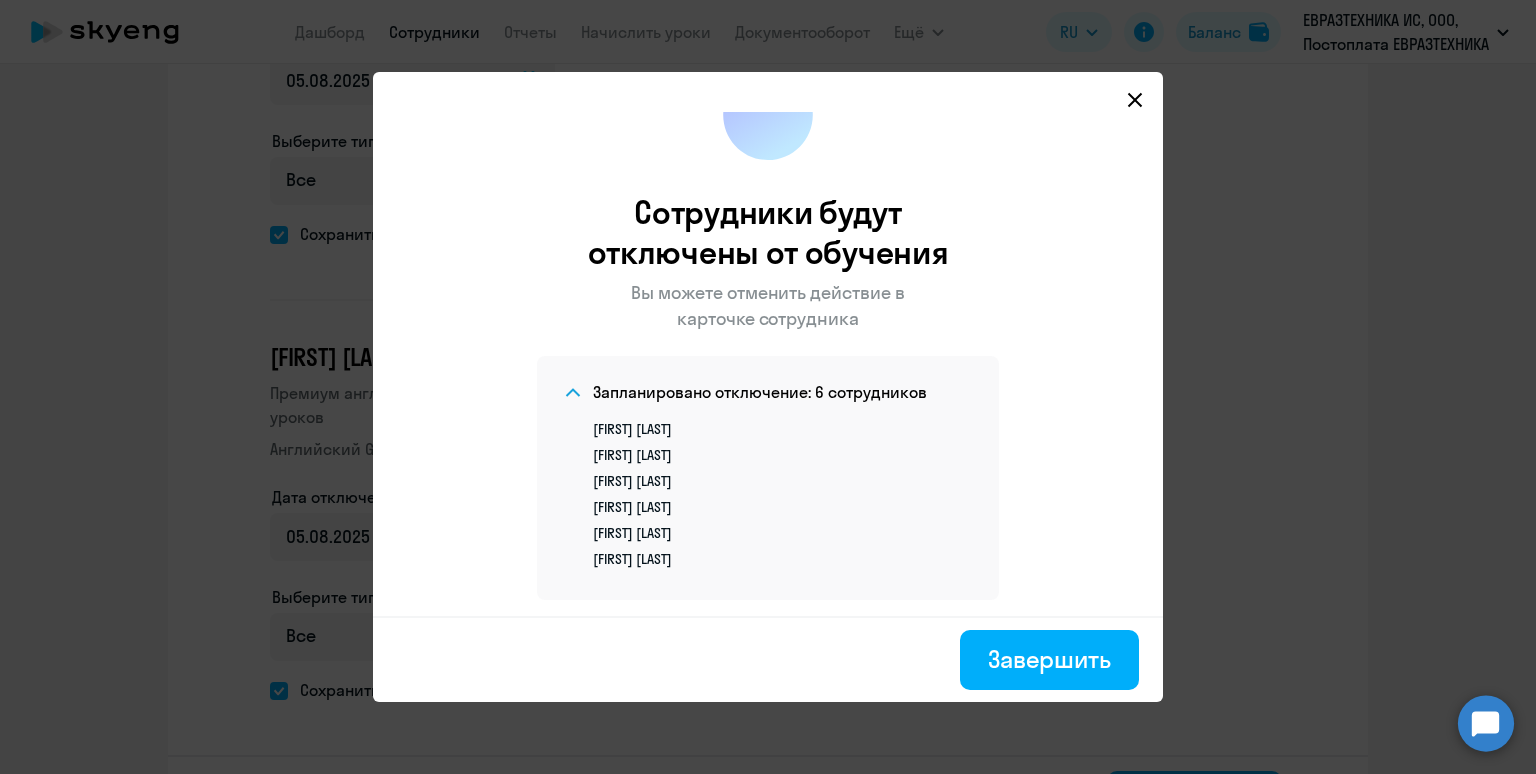 scroll, scrollTop: 88, scrollLeft: 0, axis: vertical 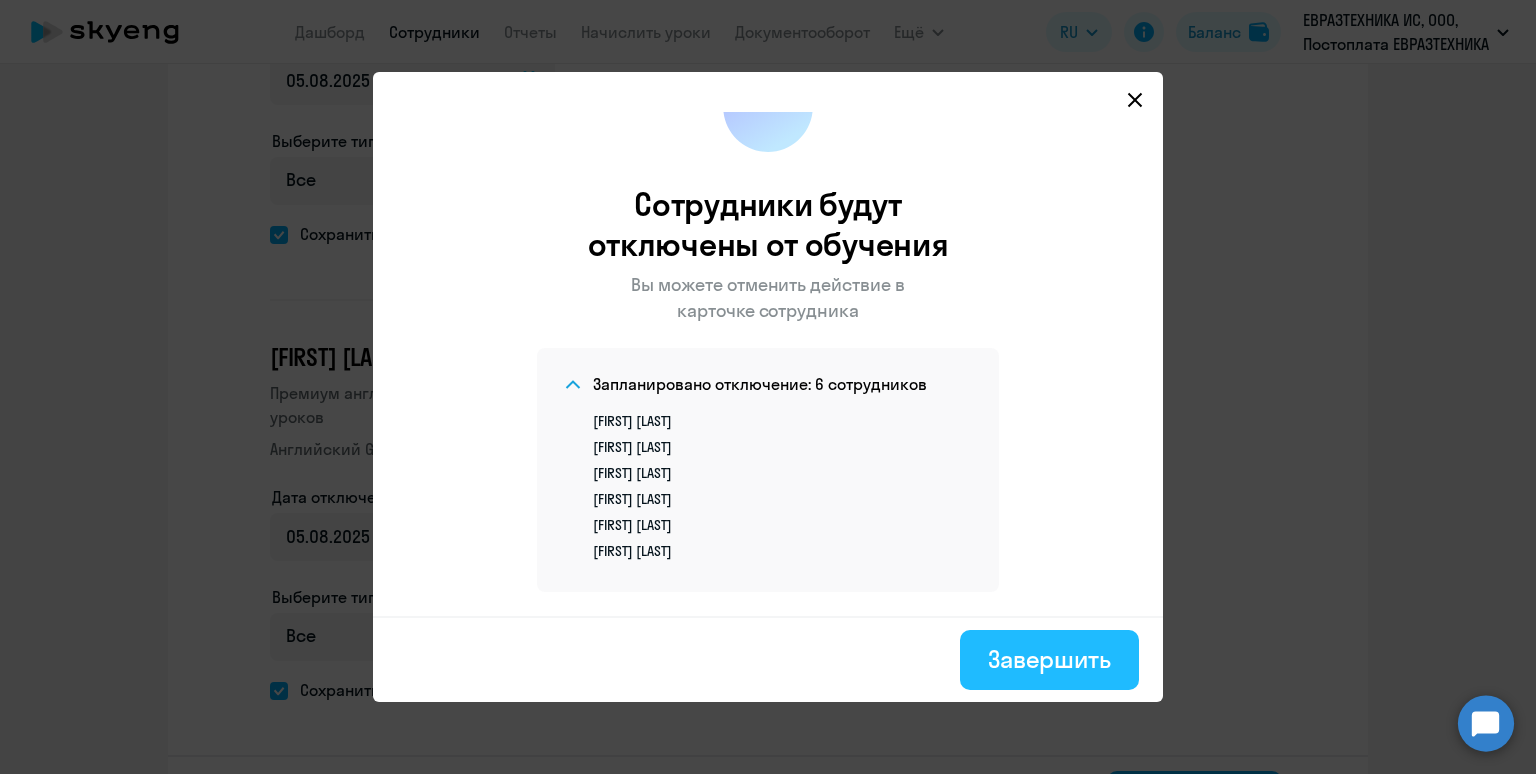 click on "Завершить" at bounding box center (1049, 659) 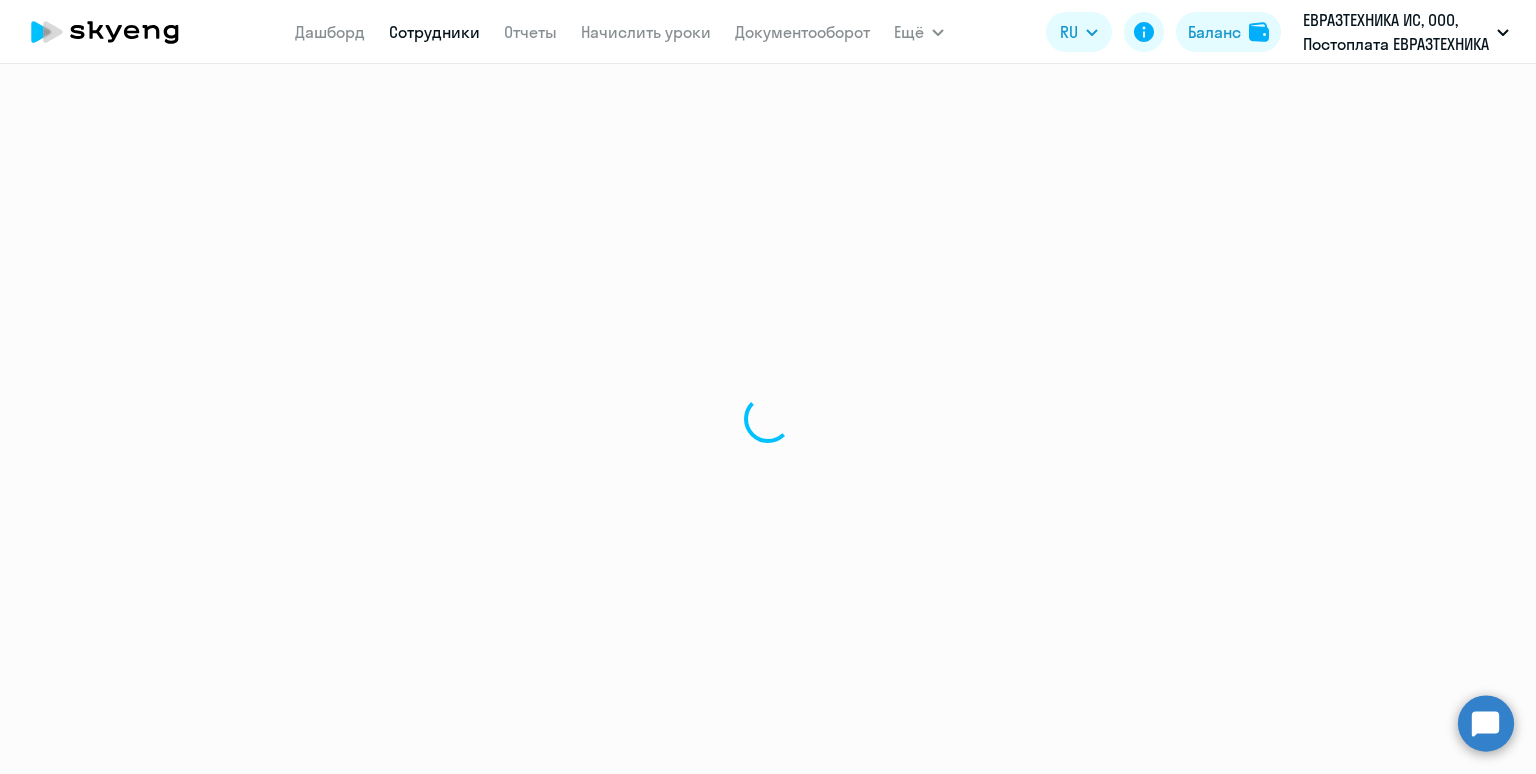 scroll, scrollTop: 0, scrollLeft: 0, axis: both 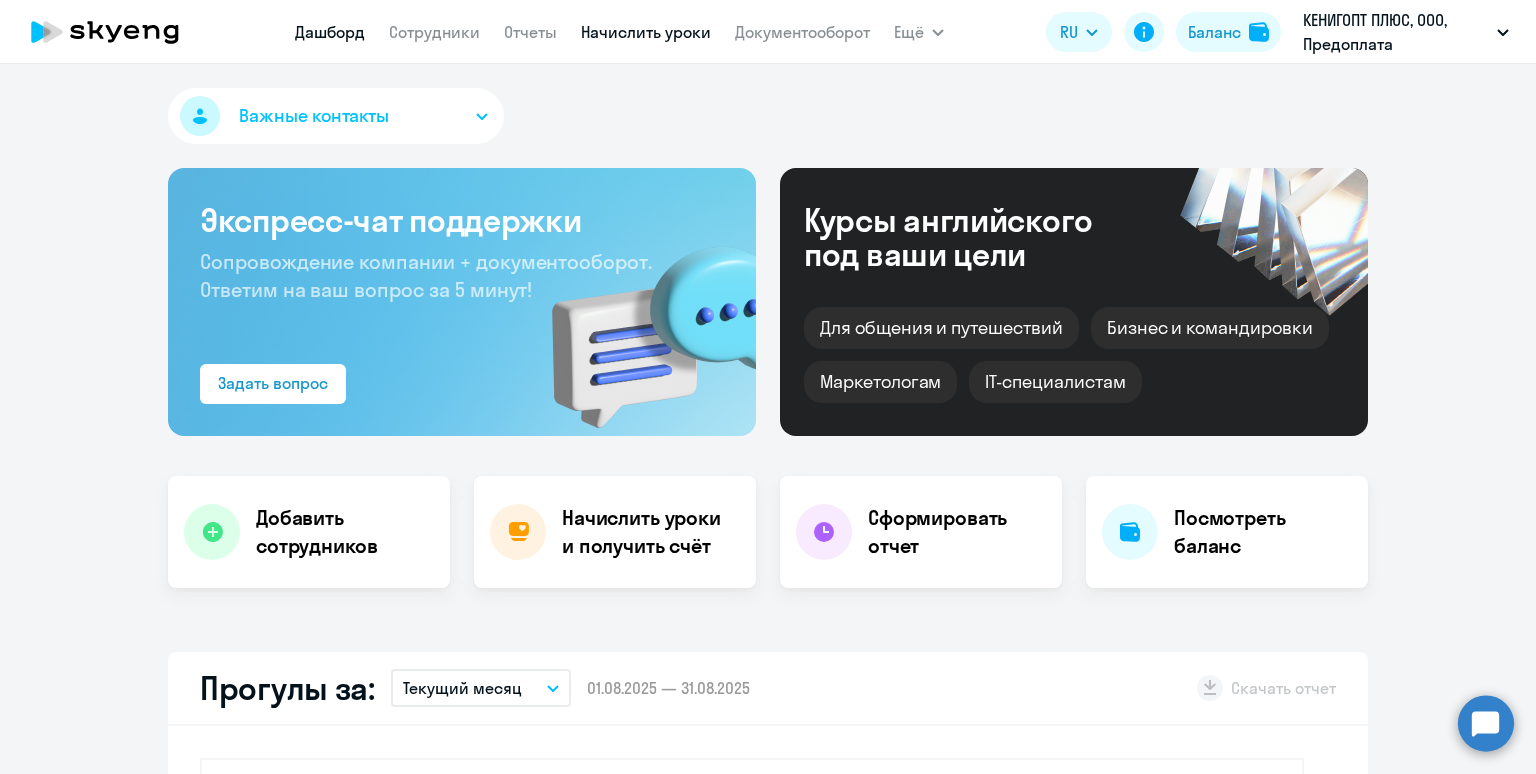 select on "30" 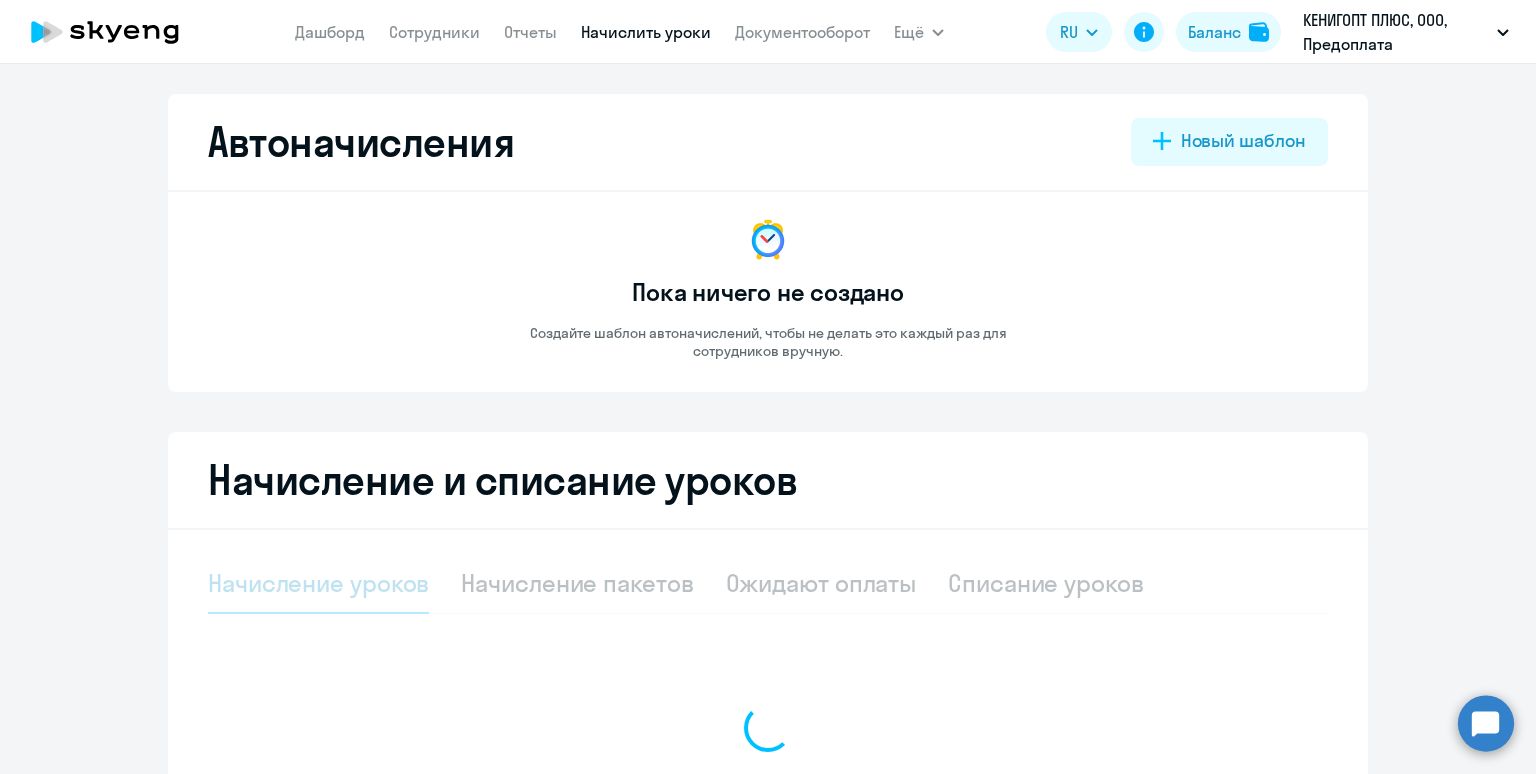 select on "10" 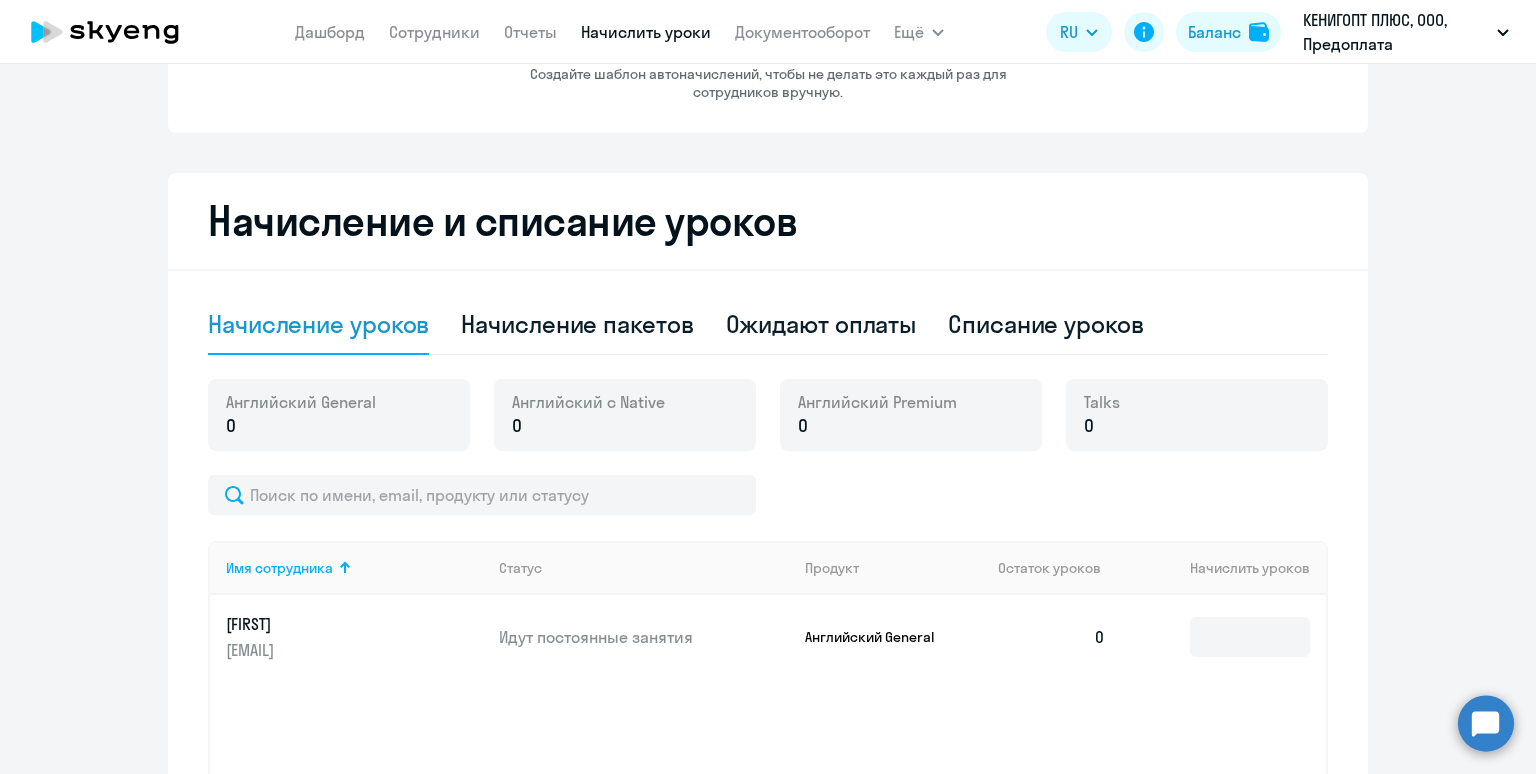 scroll, scrollTop: 306, scrollLeft: 0, axis: vertical 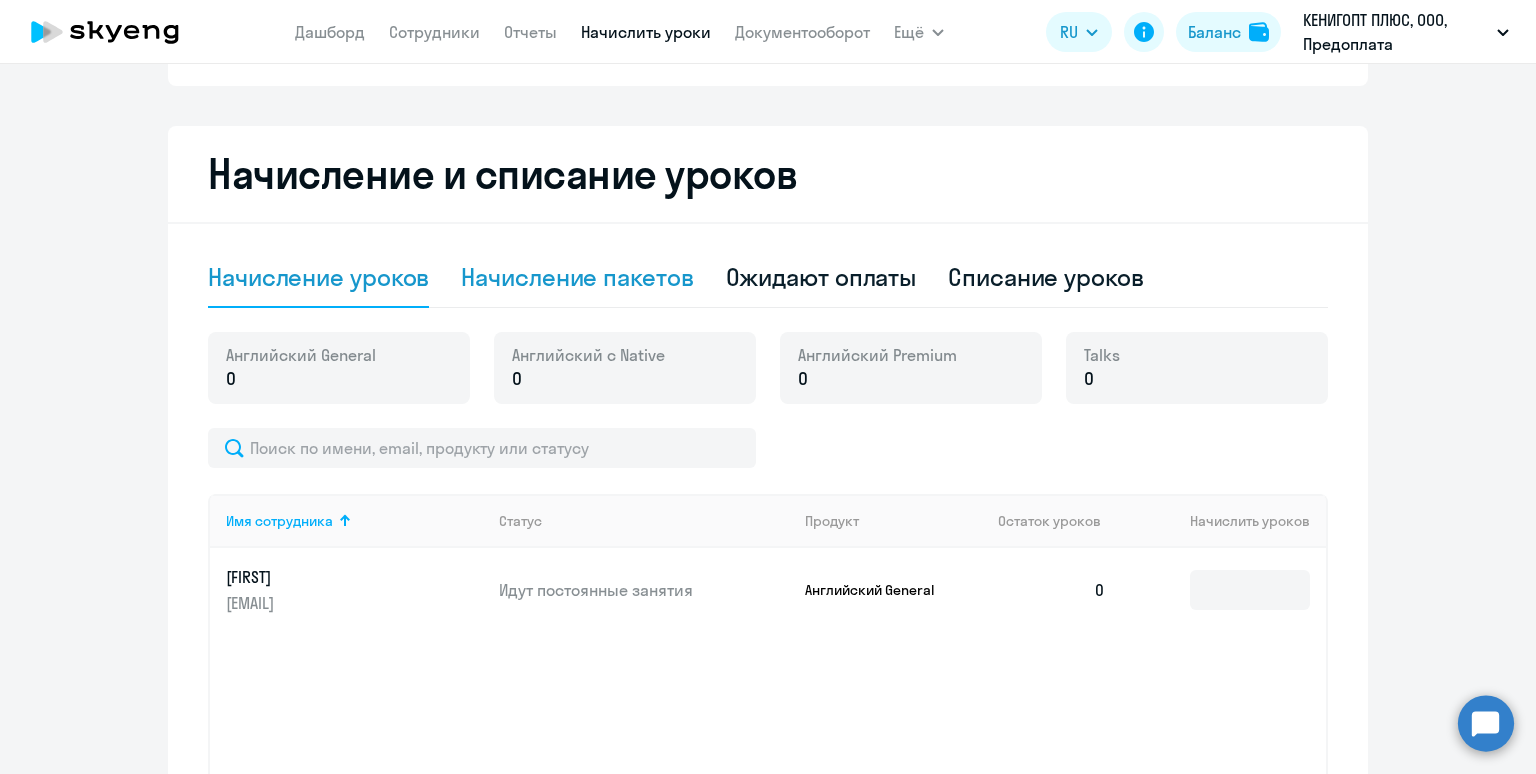 click on "Начисление пакетов" 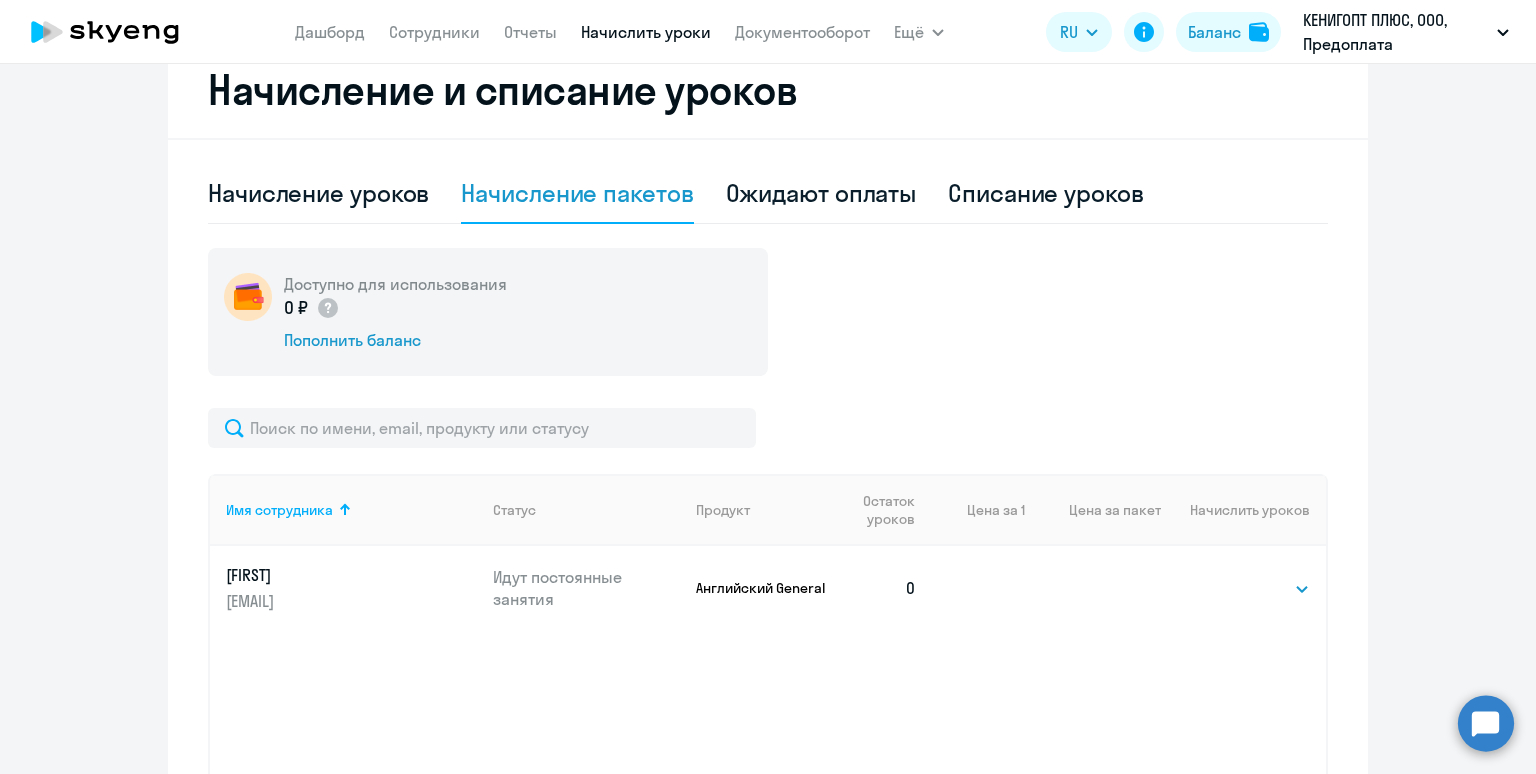 scroll, scrollTop: 496, scrollLeft: 0, axis: vertical 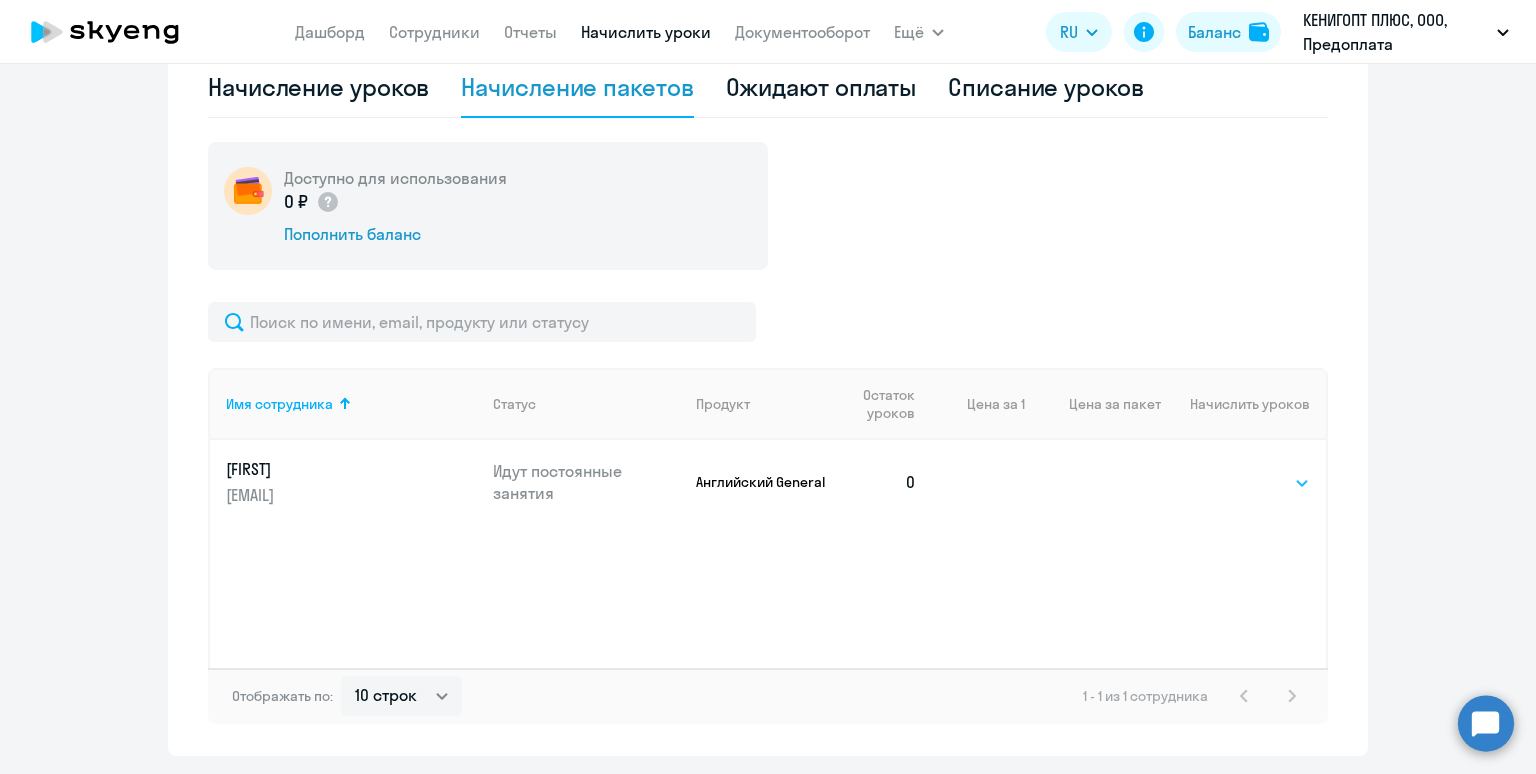 click on "Выбрать   4   8   16   32   64   96   128" 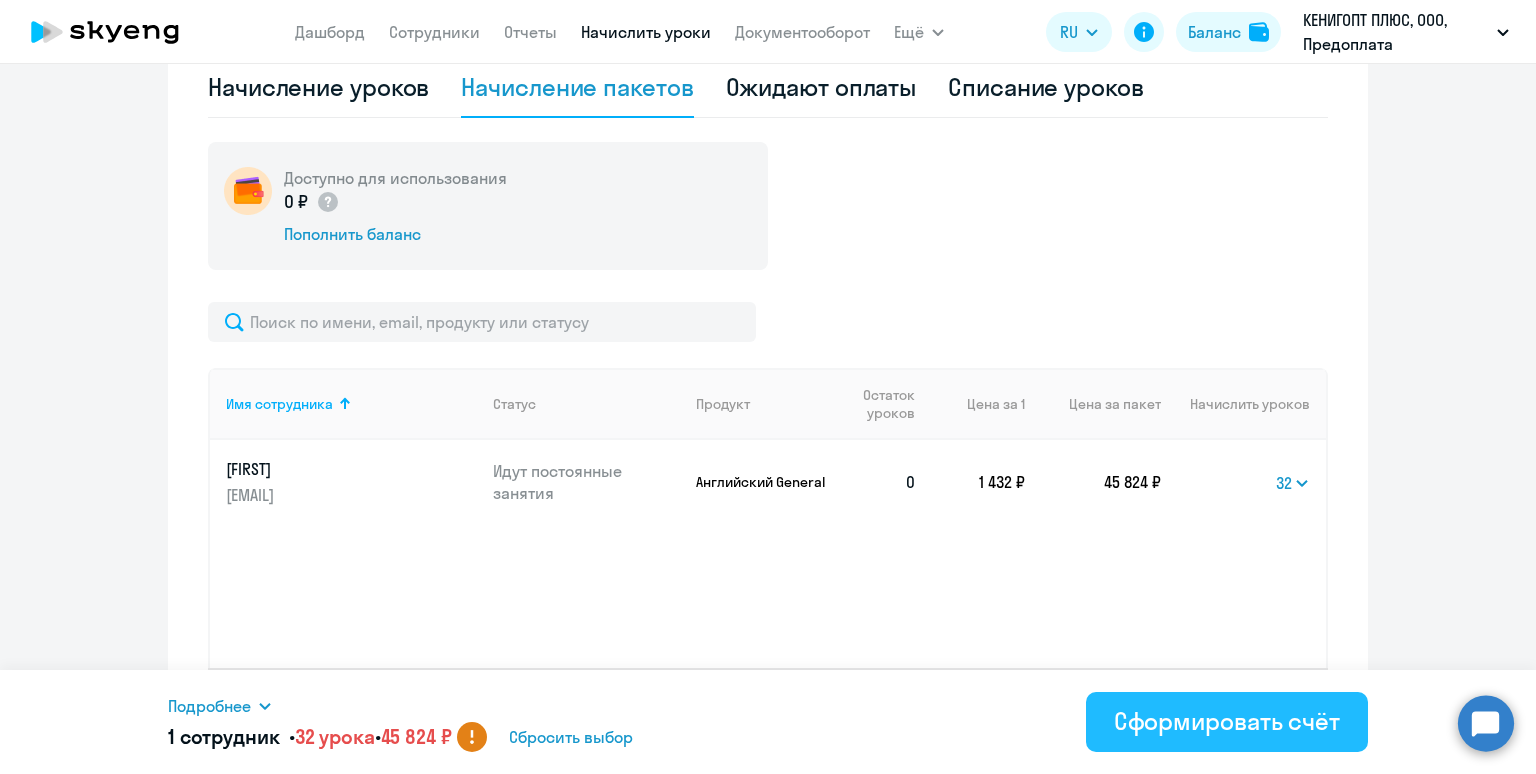 click on "Сформировать счёт" at bounding box center (1227, 721) 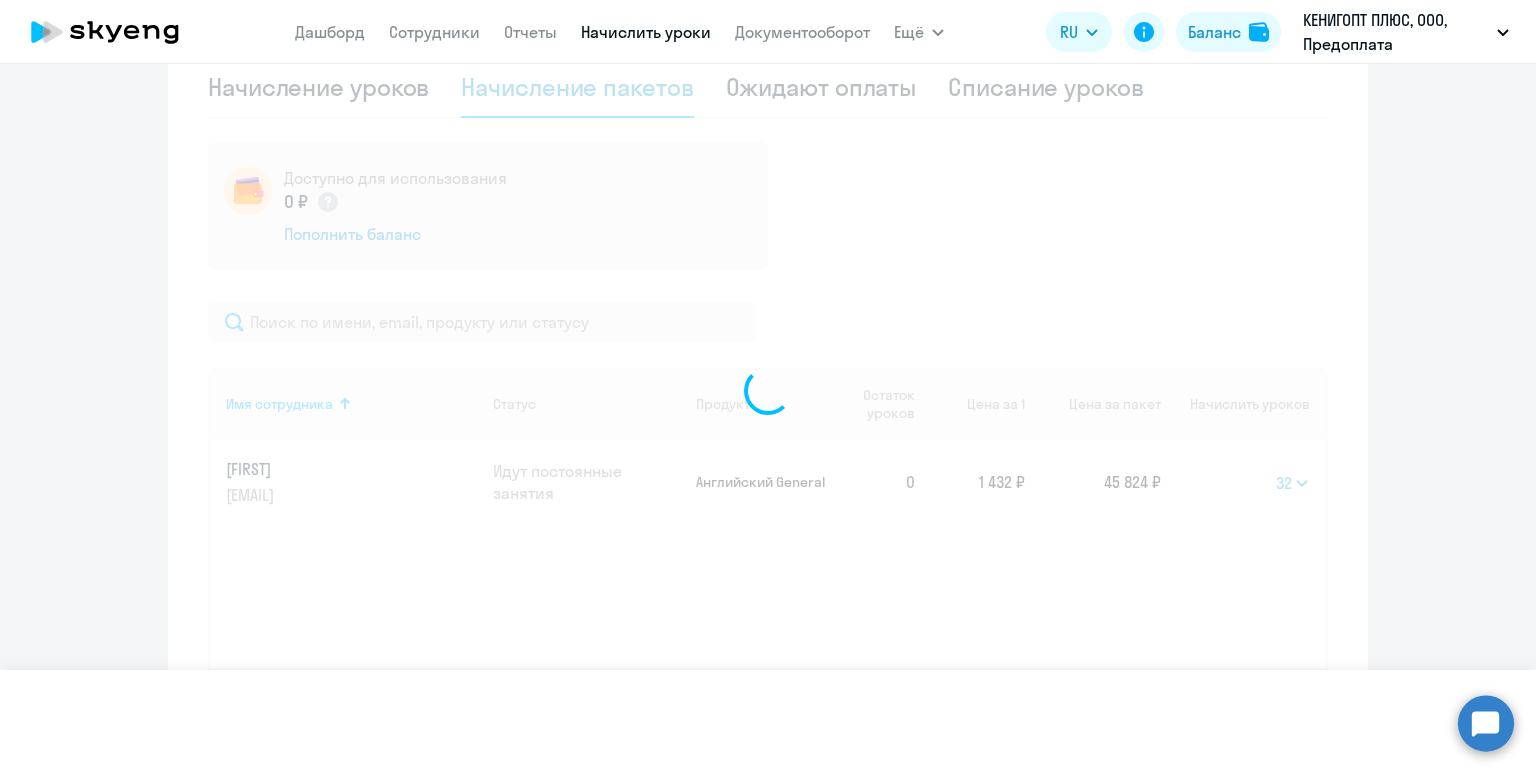 select 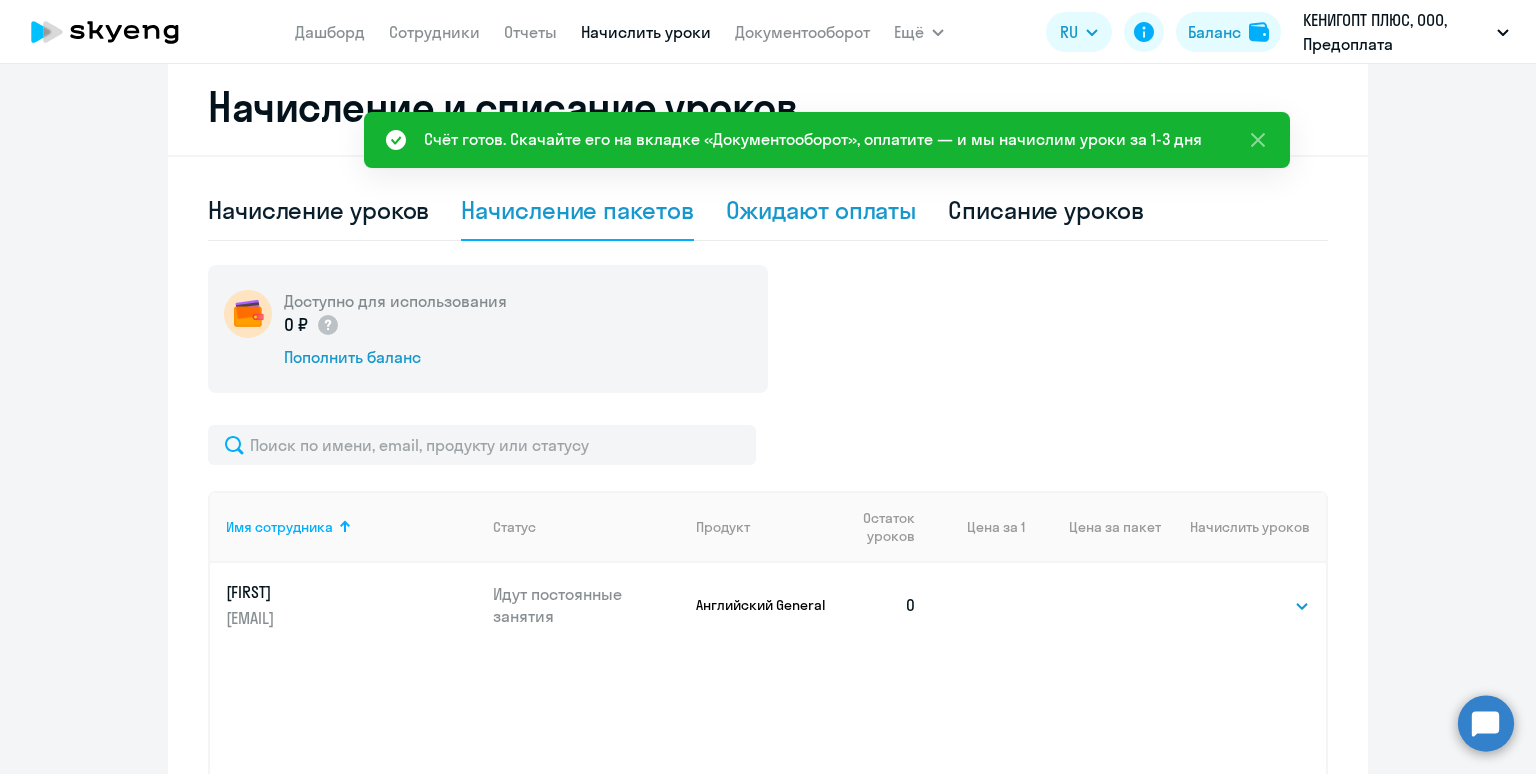 click on "Ожидают оплаты" 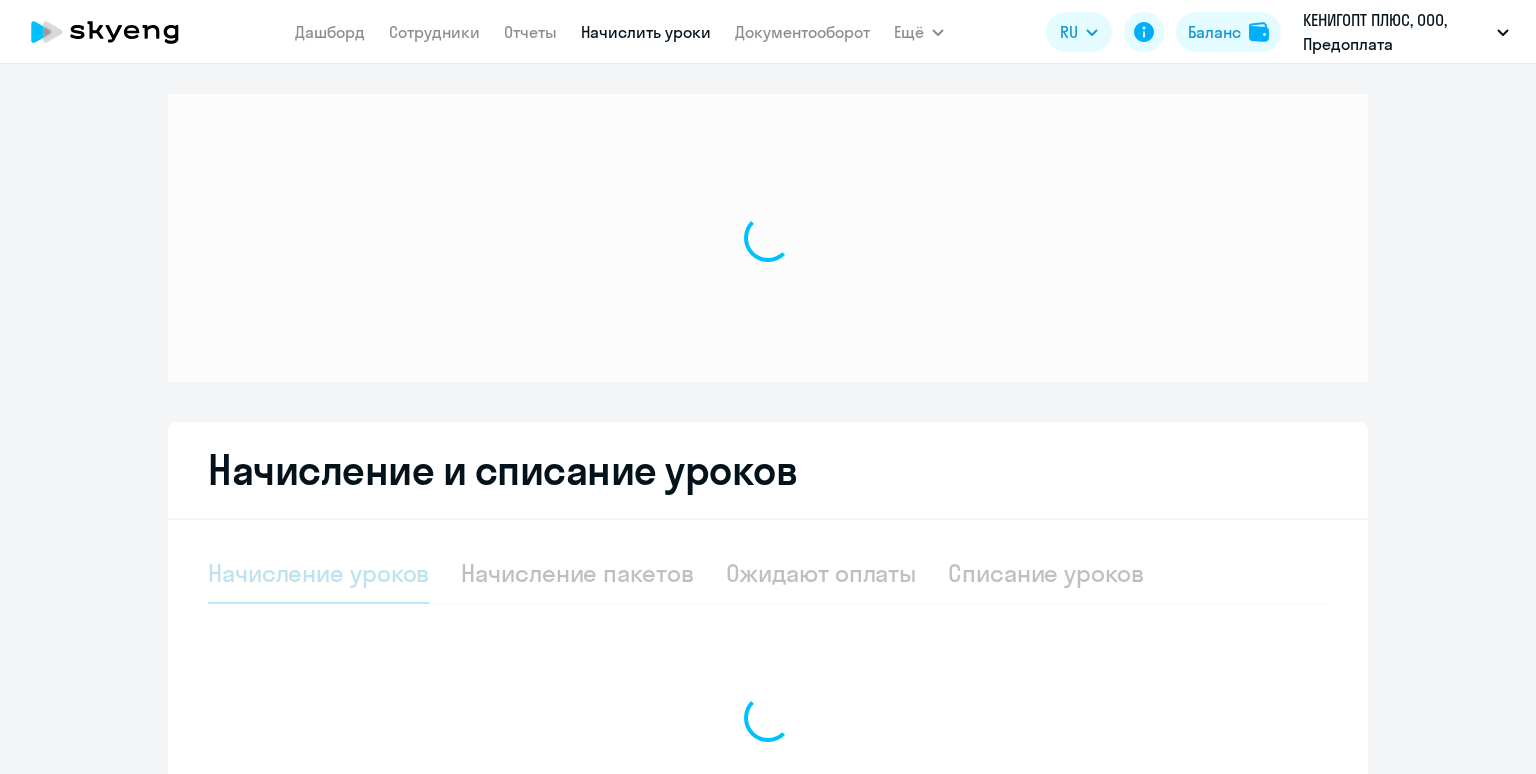 scroll, scrollTop: 0, scrollLeft: 0, axis: both 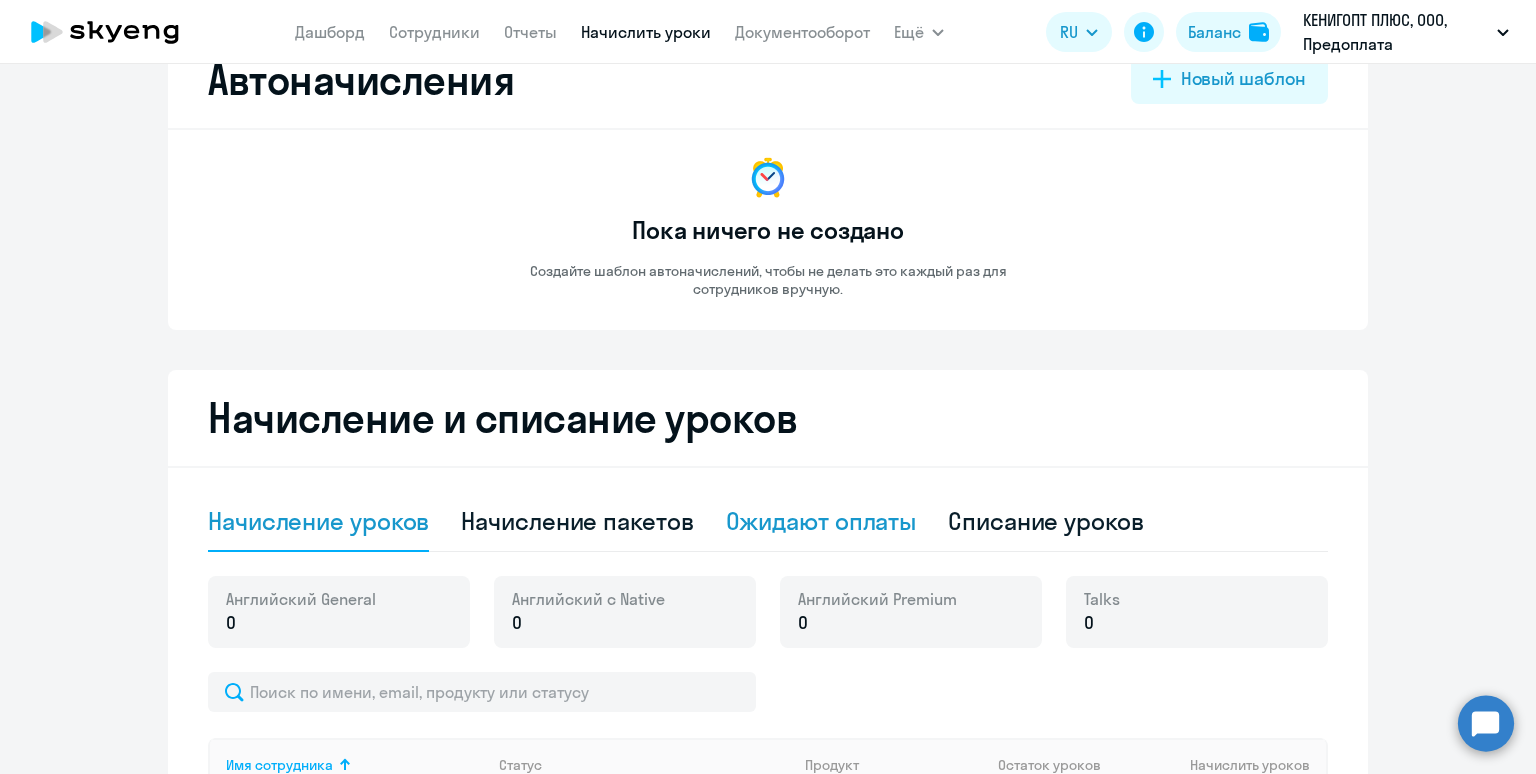 click on "Ожидают оплаты" 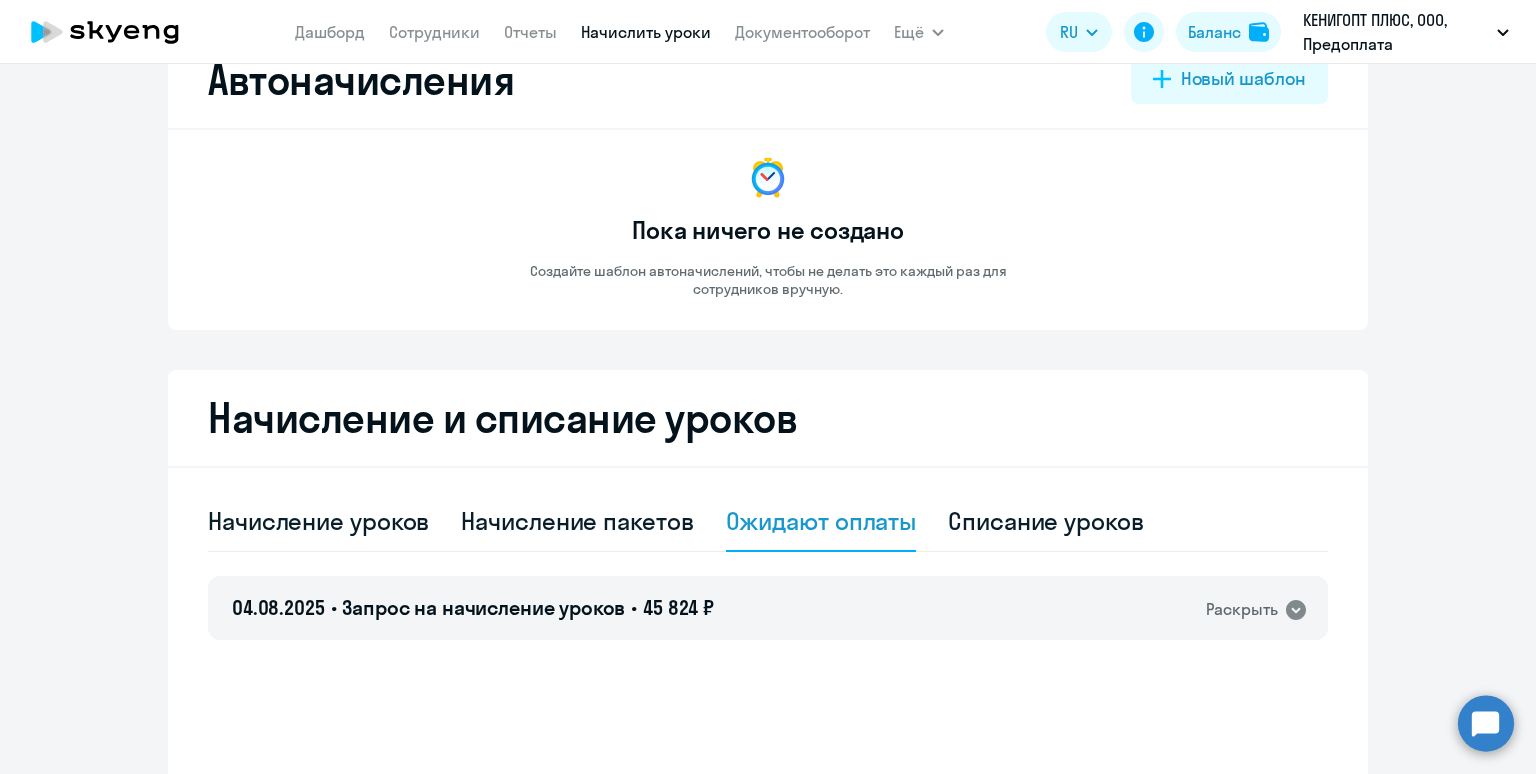 scroll, scrollTop: 239, scrollLeft: 0, axis: vertical 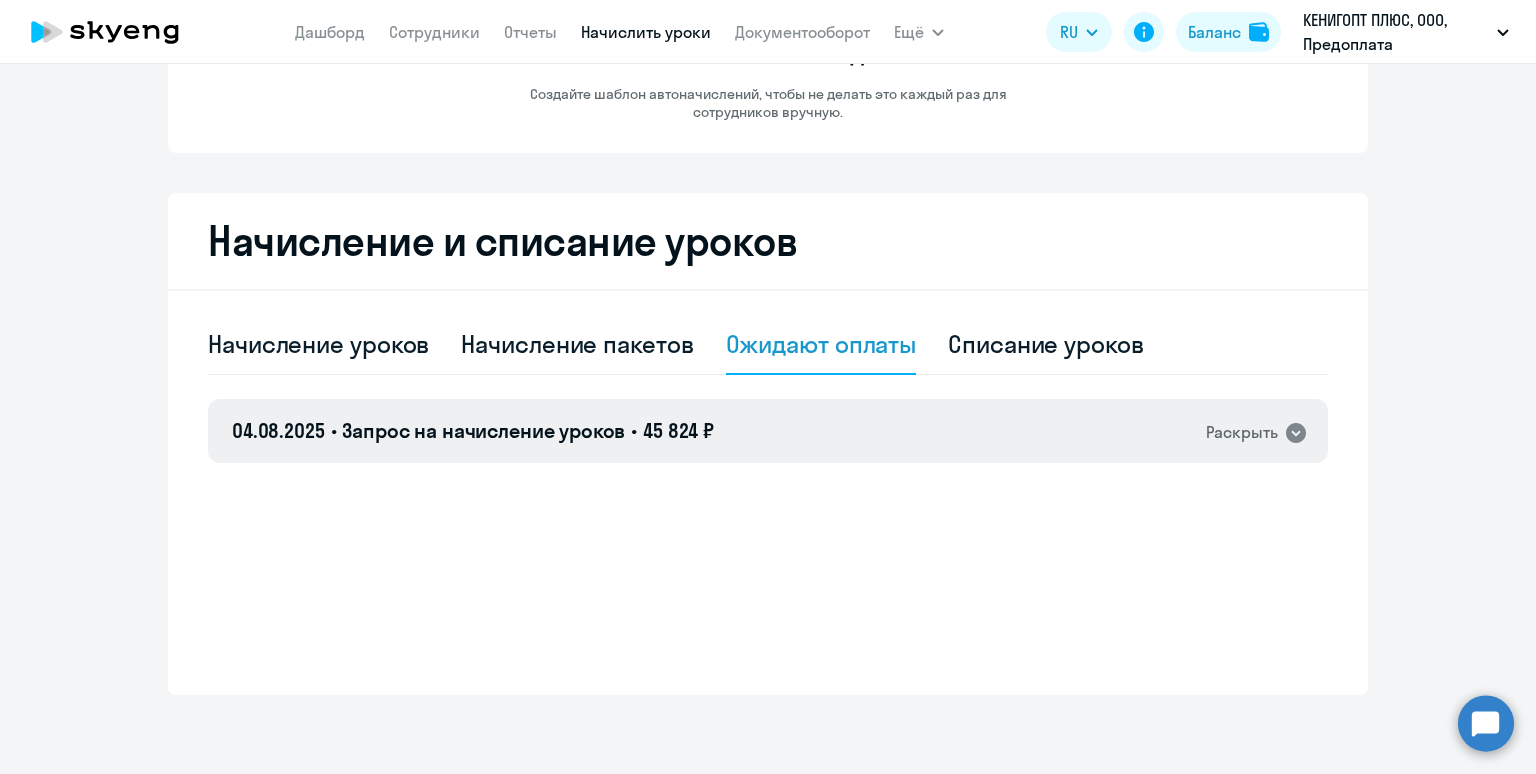 click on "04.08.2025 • Запрос на начисление уроков • 45 824 ₽ Раскрыть" 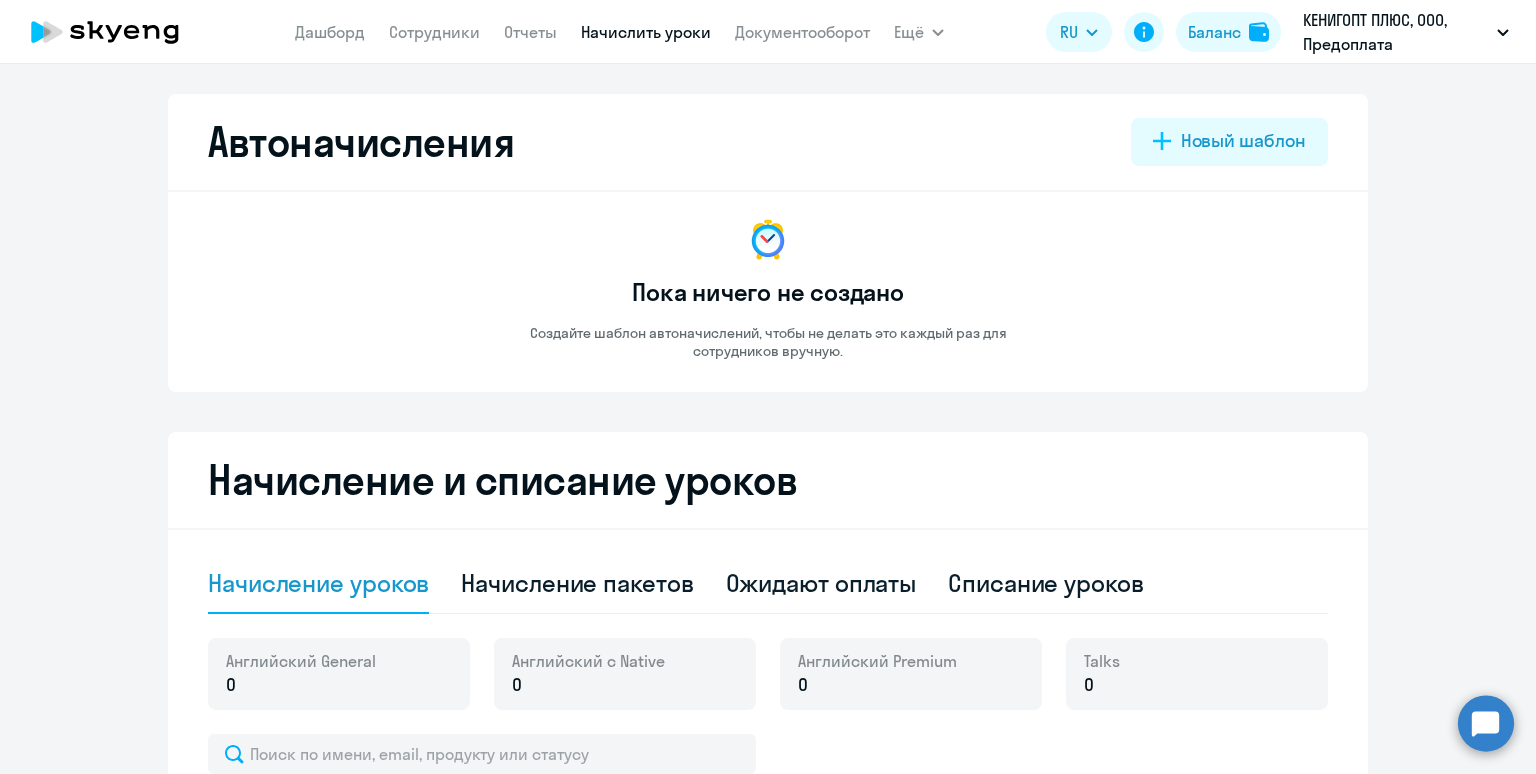 select on "10" 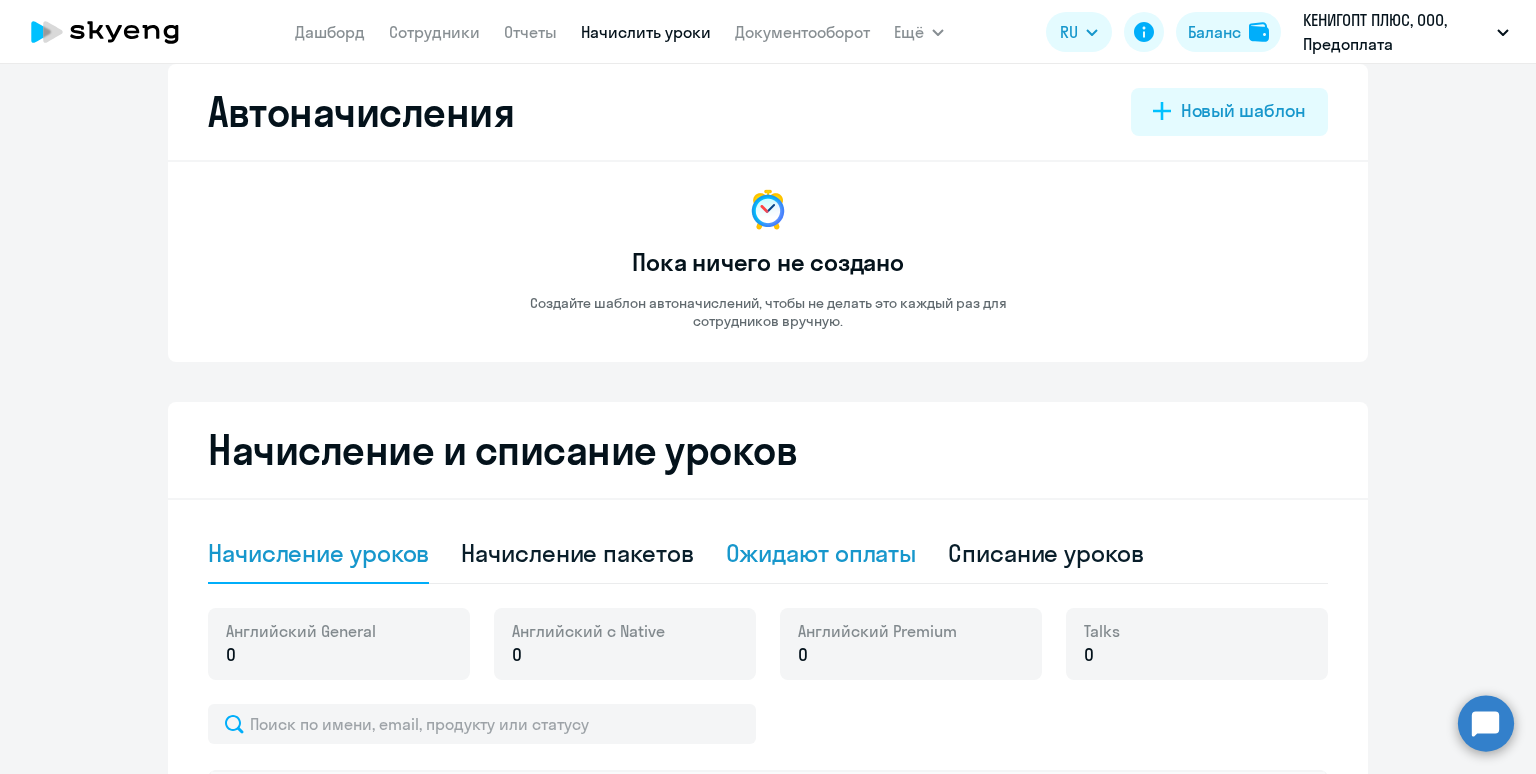 scroll, scrollTop: 35, scrollLeft: 0, axis: vertical 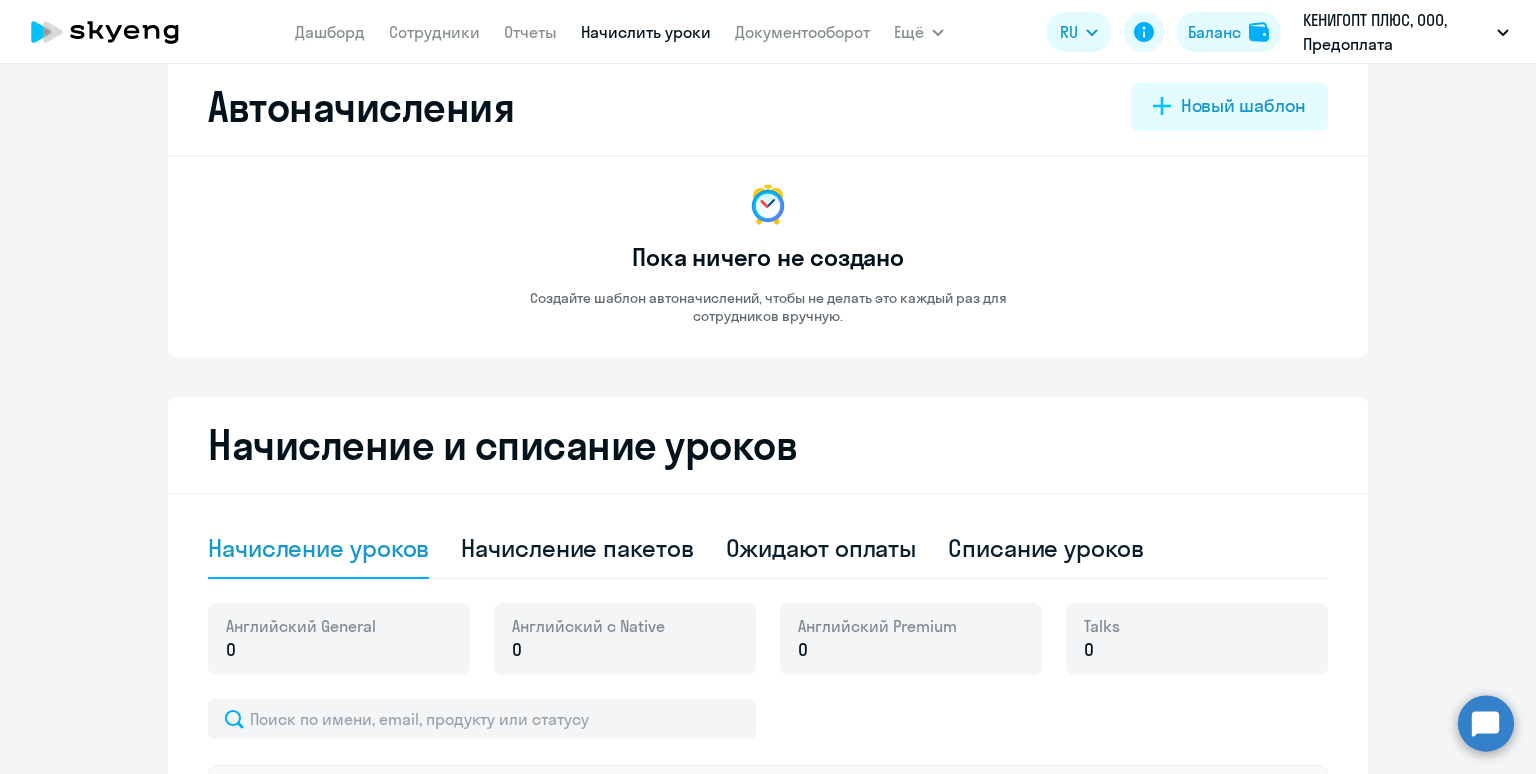 drag, startPoint x: 955, startPoint y: 127, endPoint x: 840, endPoint y: 402, distance: 298.07718 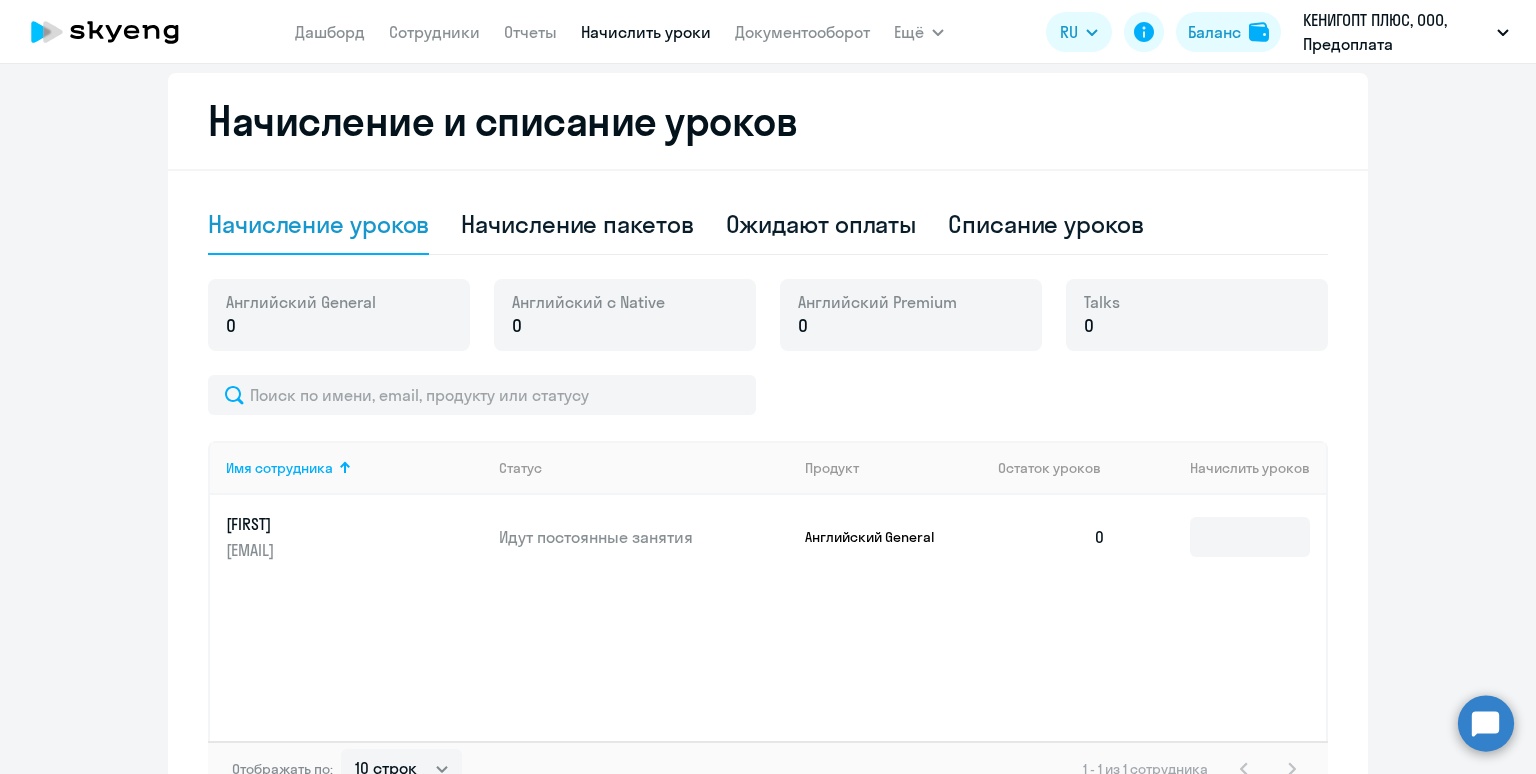 scroll, scrollTop: 493, scrollLeft: 0, axis: vertical 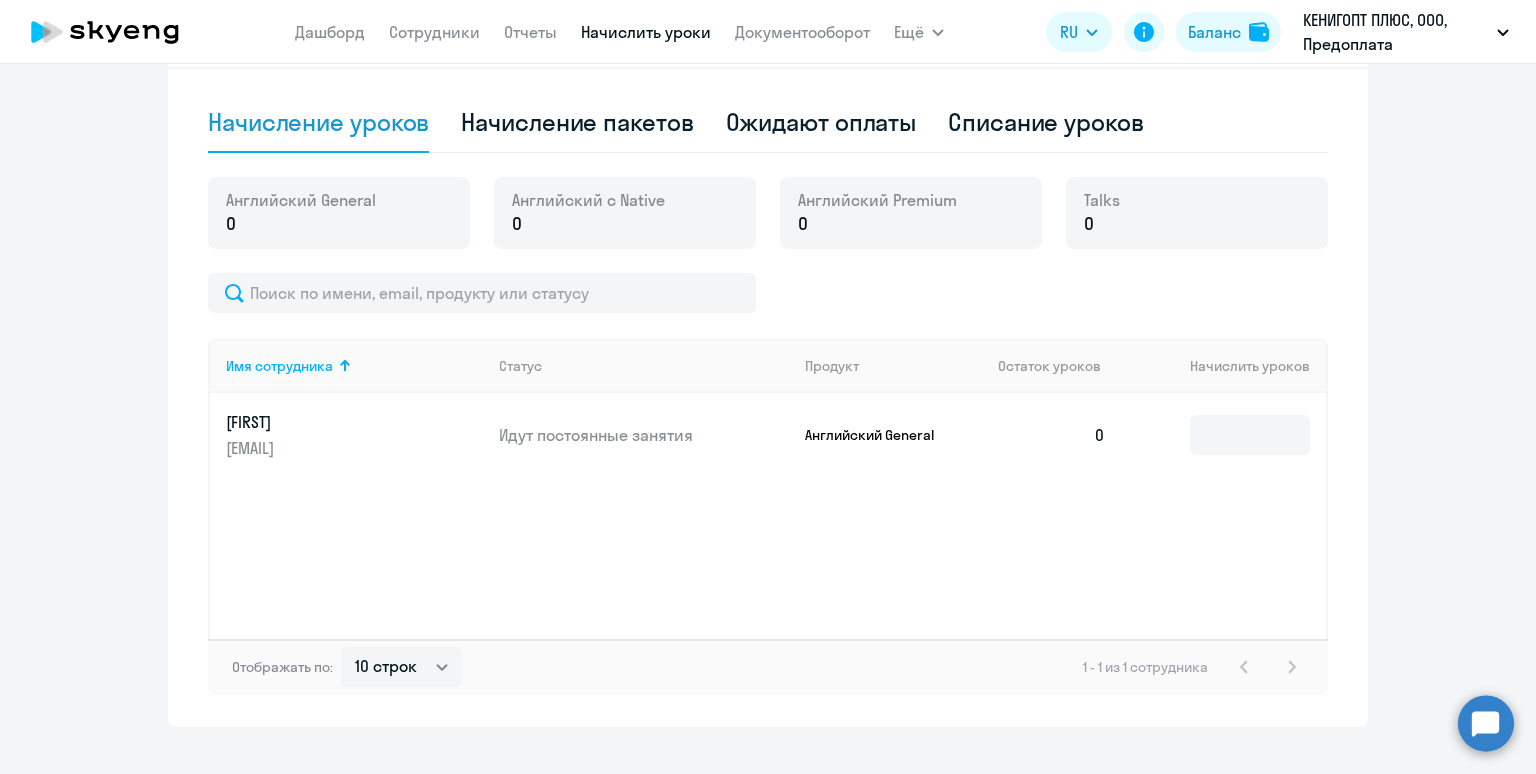 click on "Ожидают оплаты" 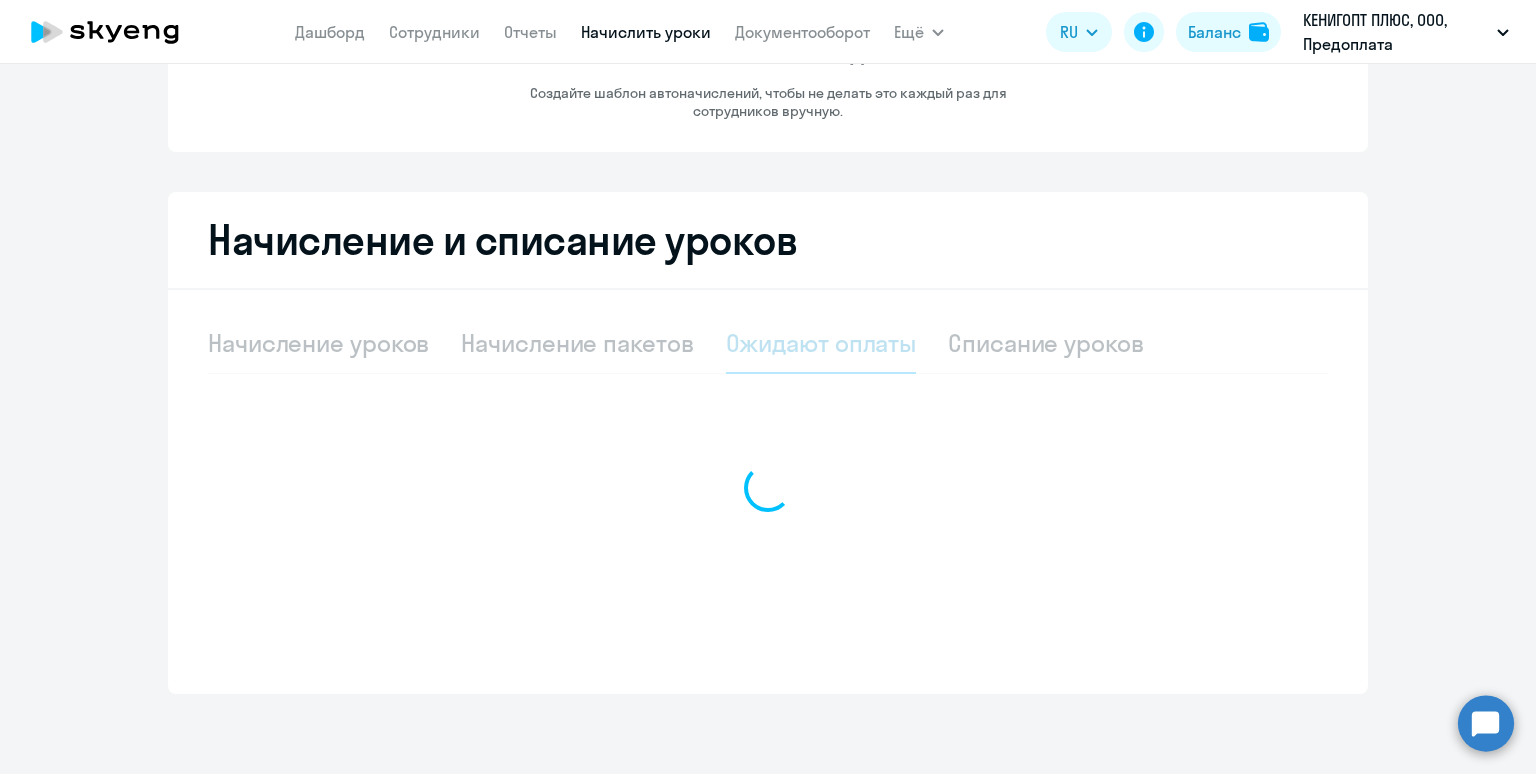 scroll, scrollTop: 239, scrollLeft: 0, axis: vertical 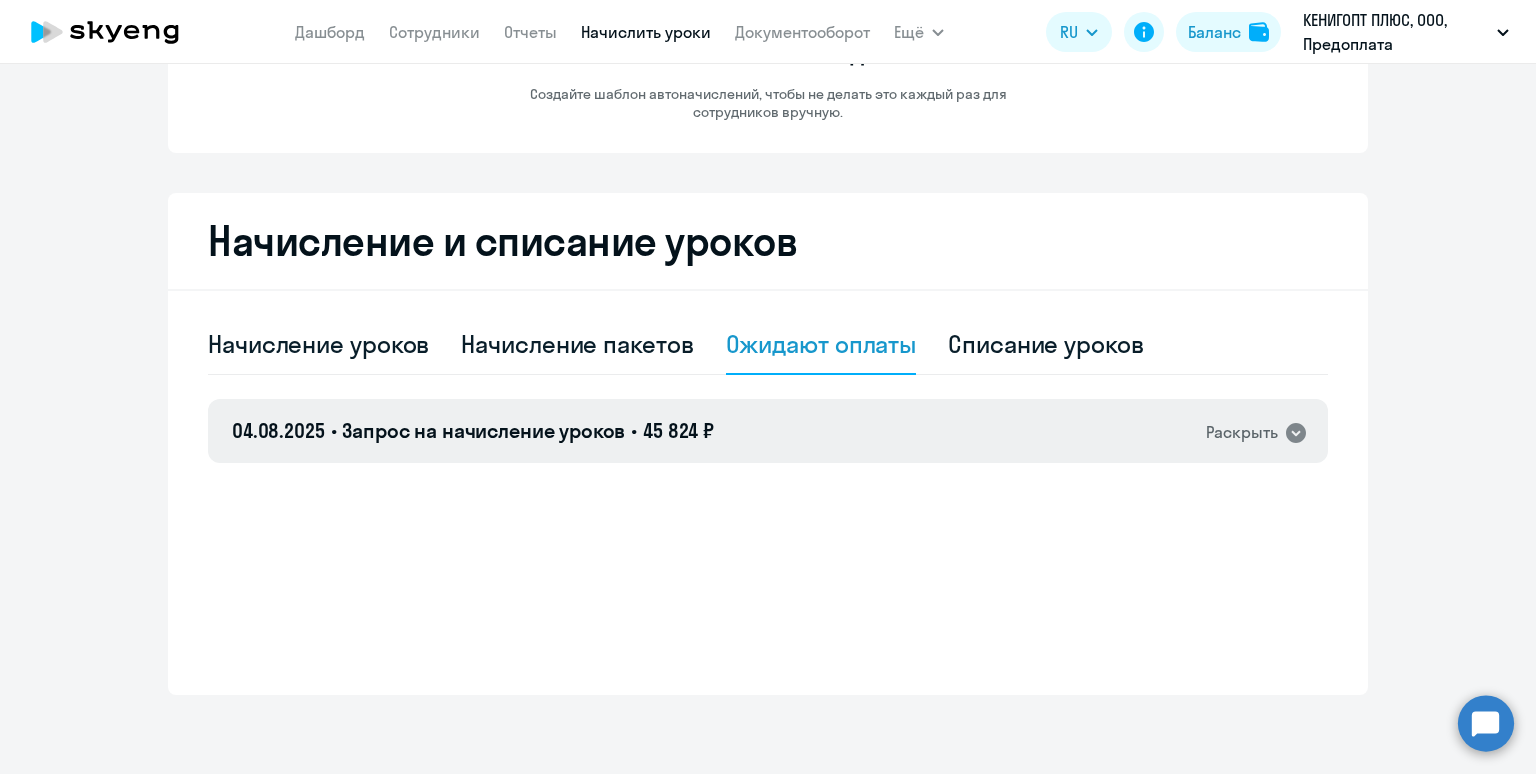 click on "04.08.2025 • Запрос на начисление уроков • 45 824 ₽ Раскрыть" 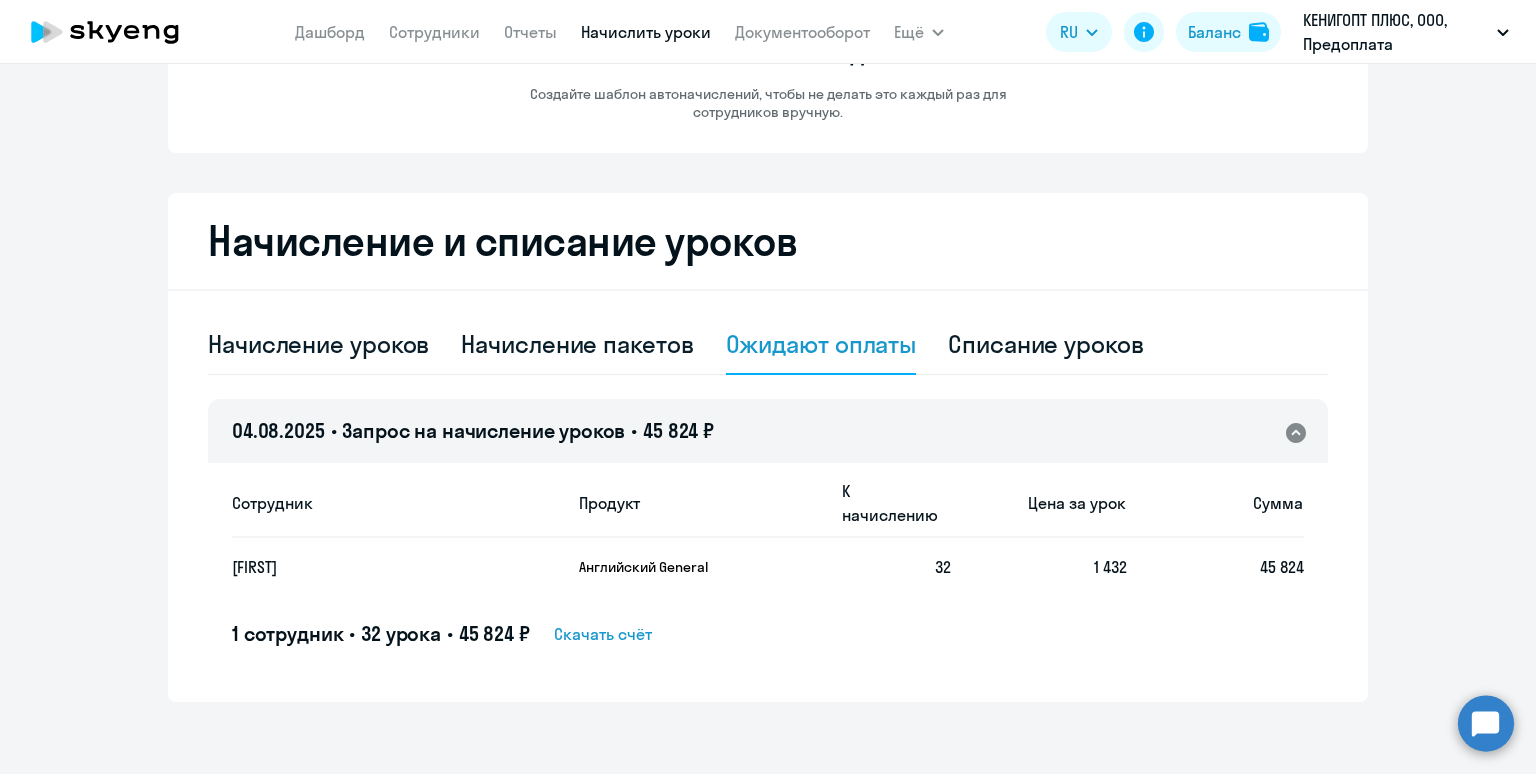 click on "Скачать счёт" 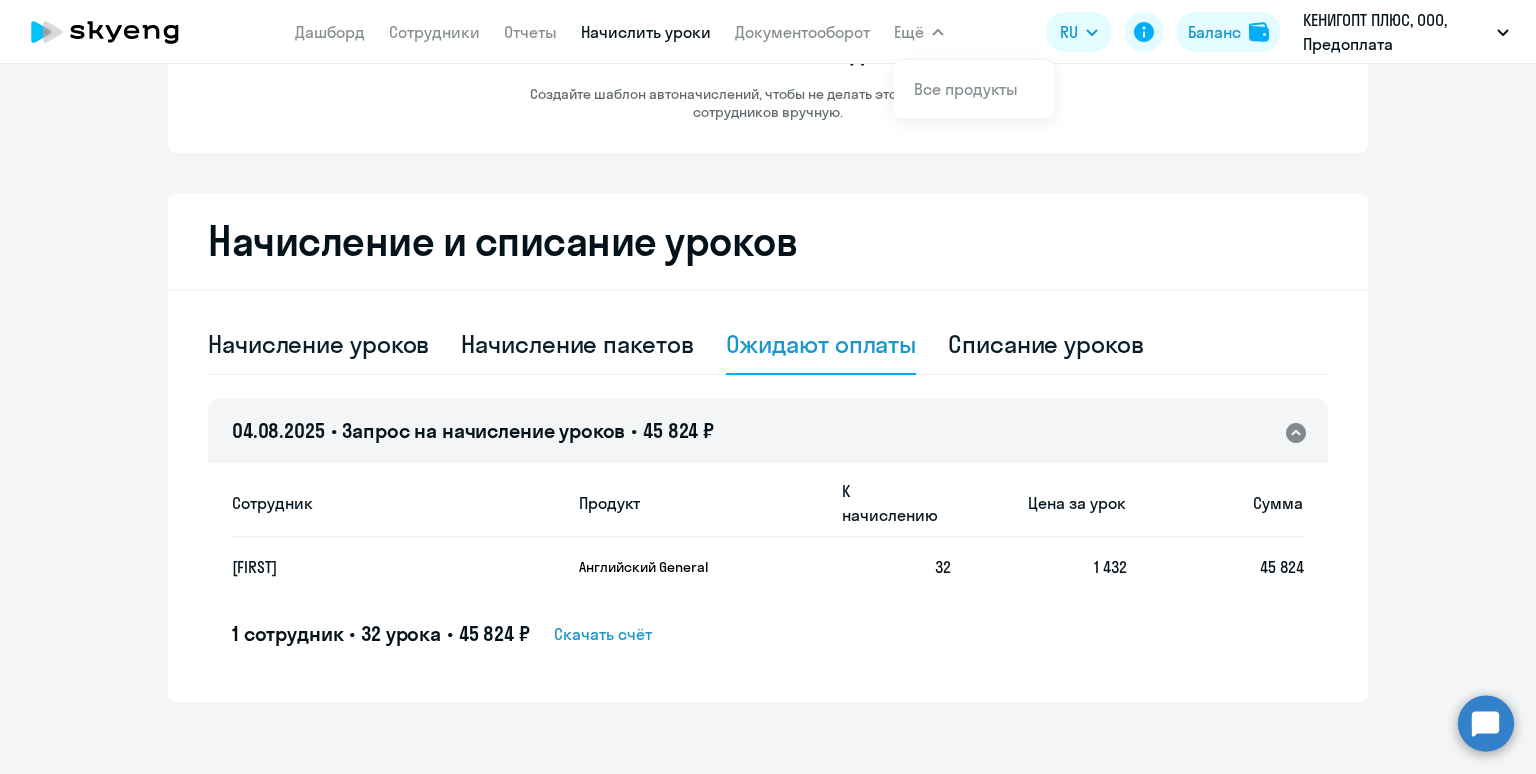 click on "Скачать счёт" 